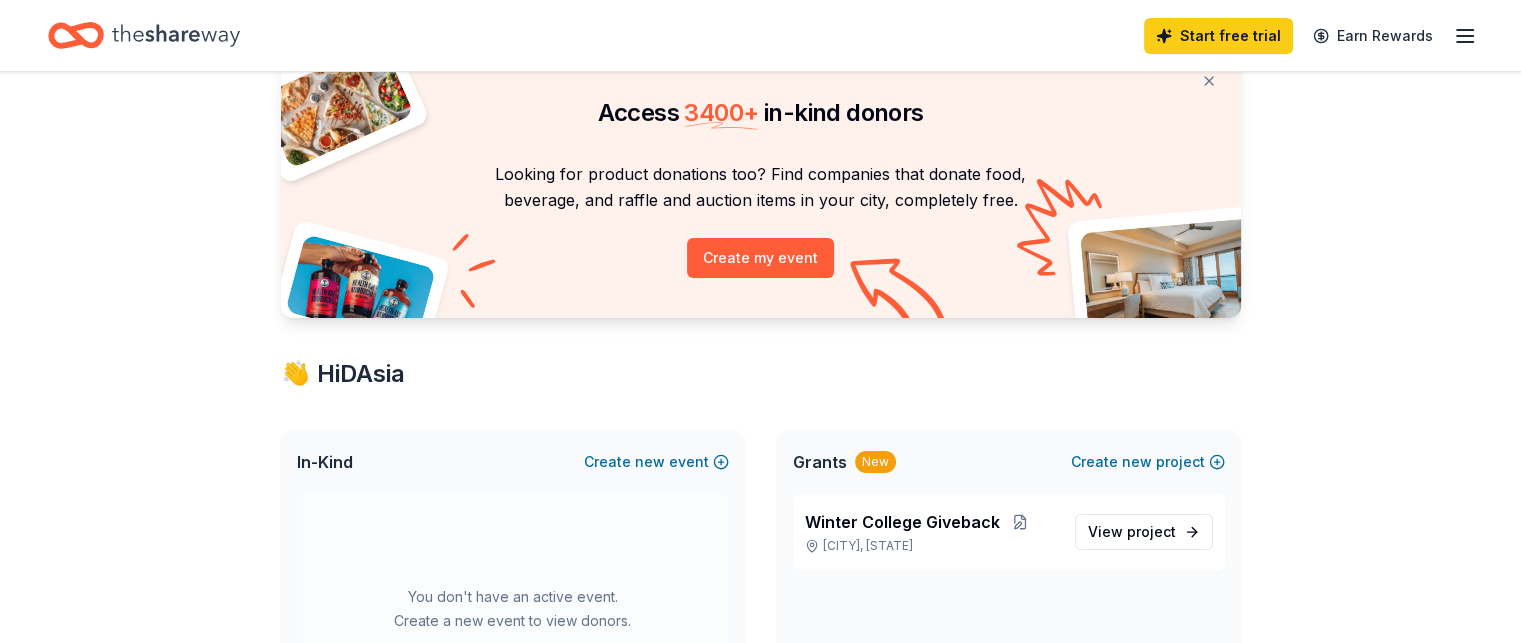 scroll, scrollTop: 0, scrollLeft: 0, axis: both 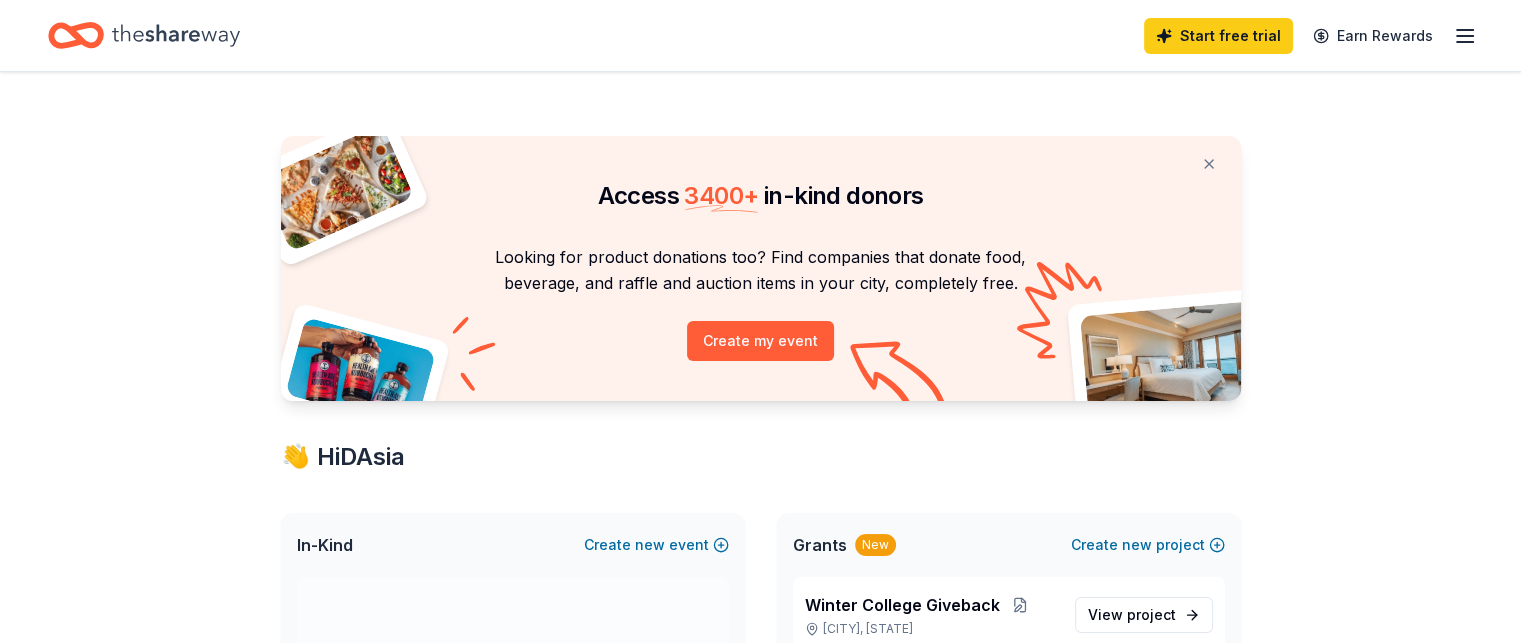 click 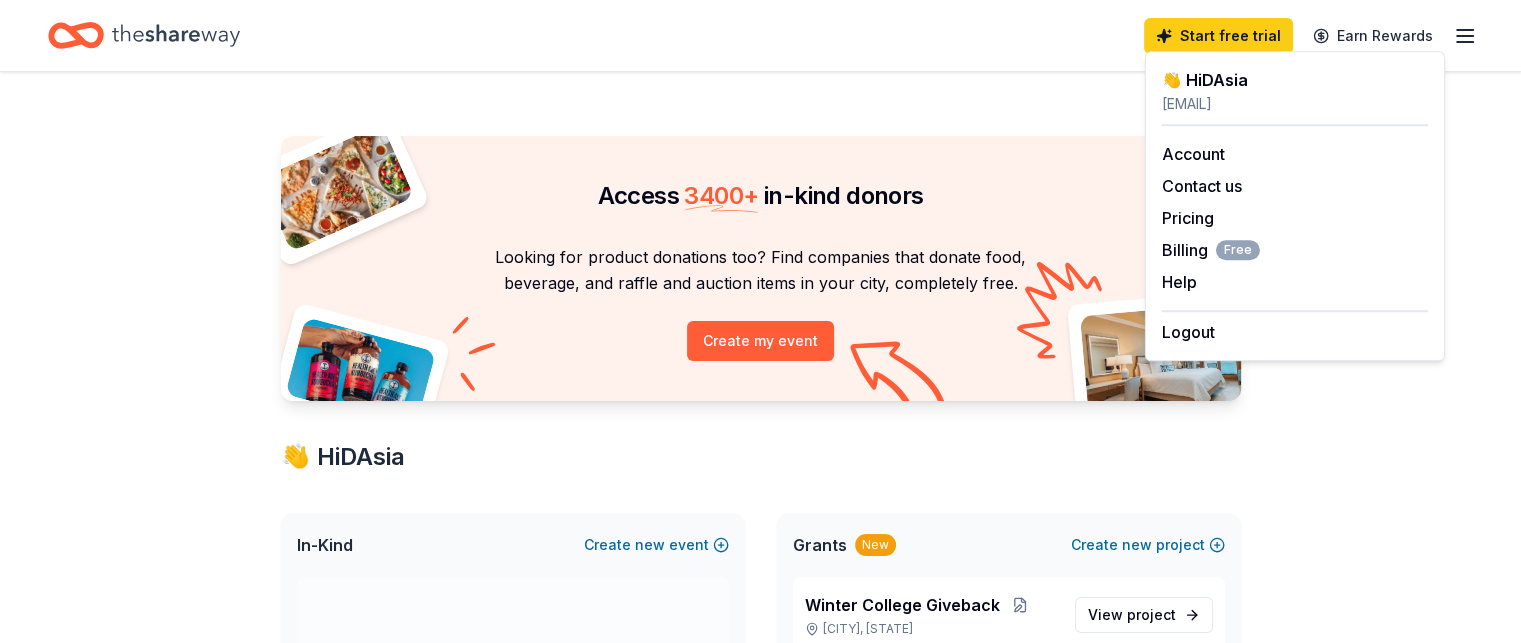click on "Access 3400 + in-kind donors Looking for product donations too? Find companies that donate food, beverage, and raffle and auction items in your city, completely free. Create my event 👋 Hi [FIRST] In-Kind Create new event You don't have an active event. Create a new event to view donors. Show past events Grants New Create new project Winter College Giveback Charlotte, NC View project In-Kind donors viewed On the Free plan, you get 5 in-kind profile views each month. You have not yet viewed any in-kind profiles this month. Create a new event to view donors. Grants viewed On the Free plan, you get 5 grant profile views each month. You have not yet viewed any grant profiles this month." at bounding box center (761, 788) 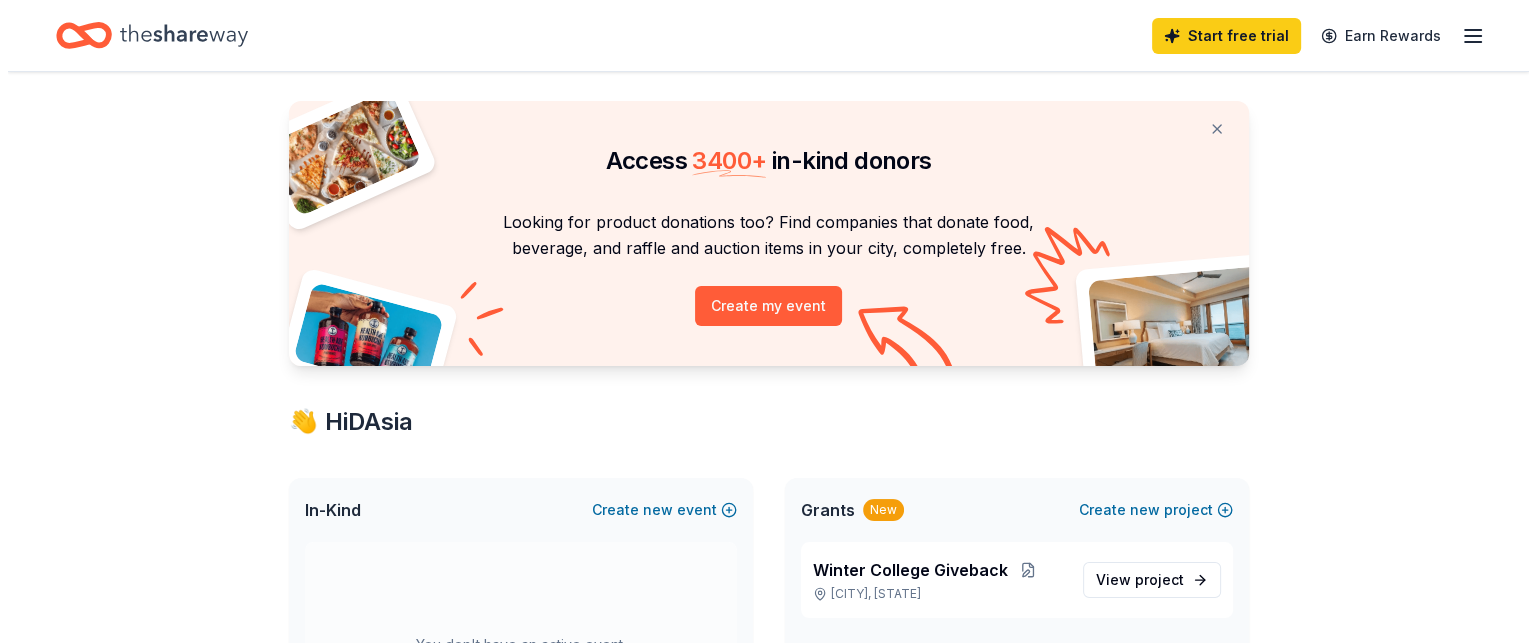 scroll, scrollTop: 34, scrollLeft: 0, axis: vertical 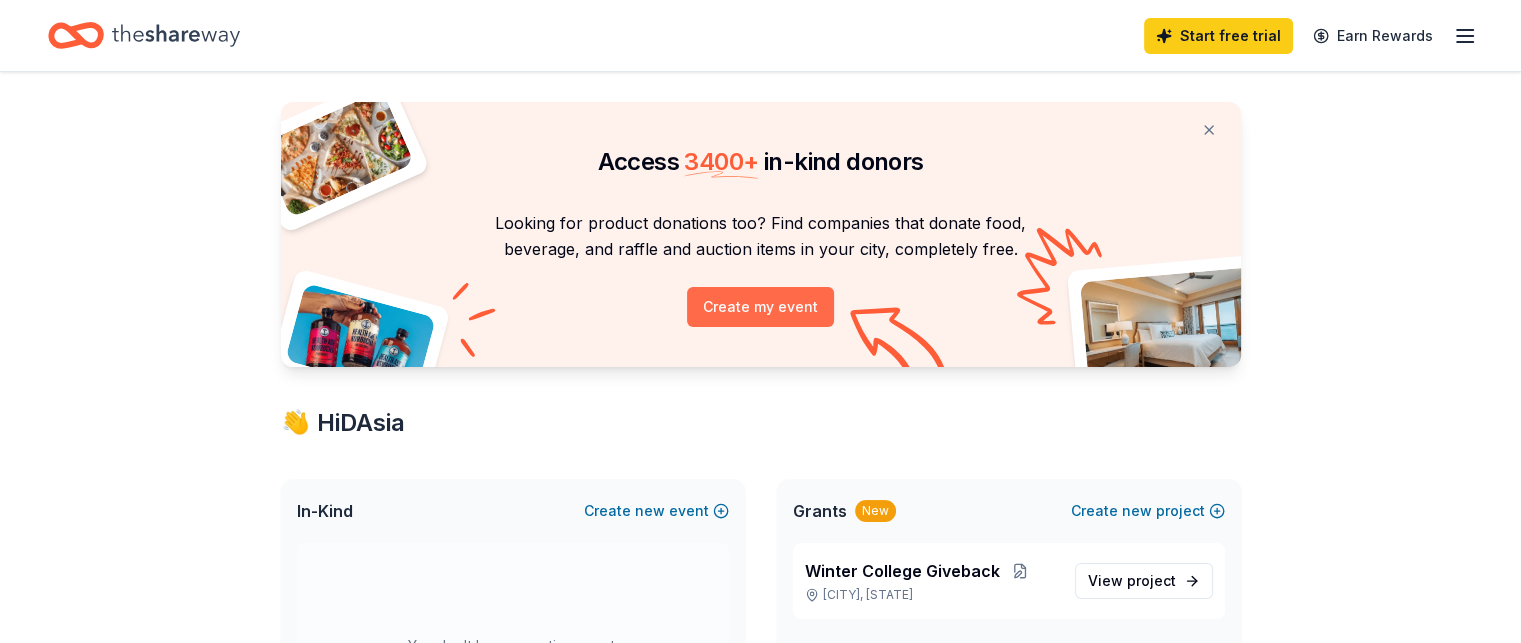 click on "Create my event" at bounding box center [760, 307] 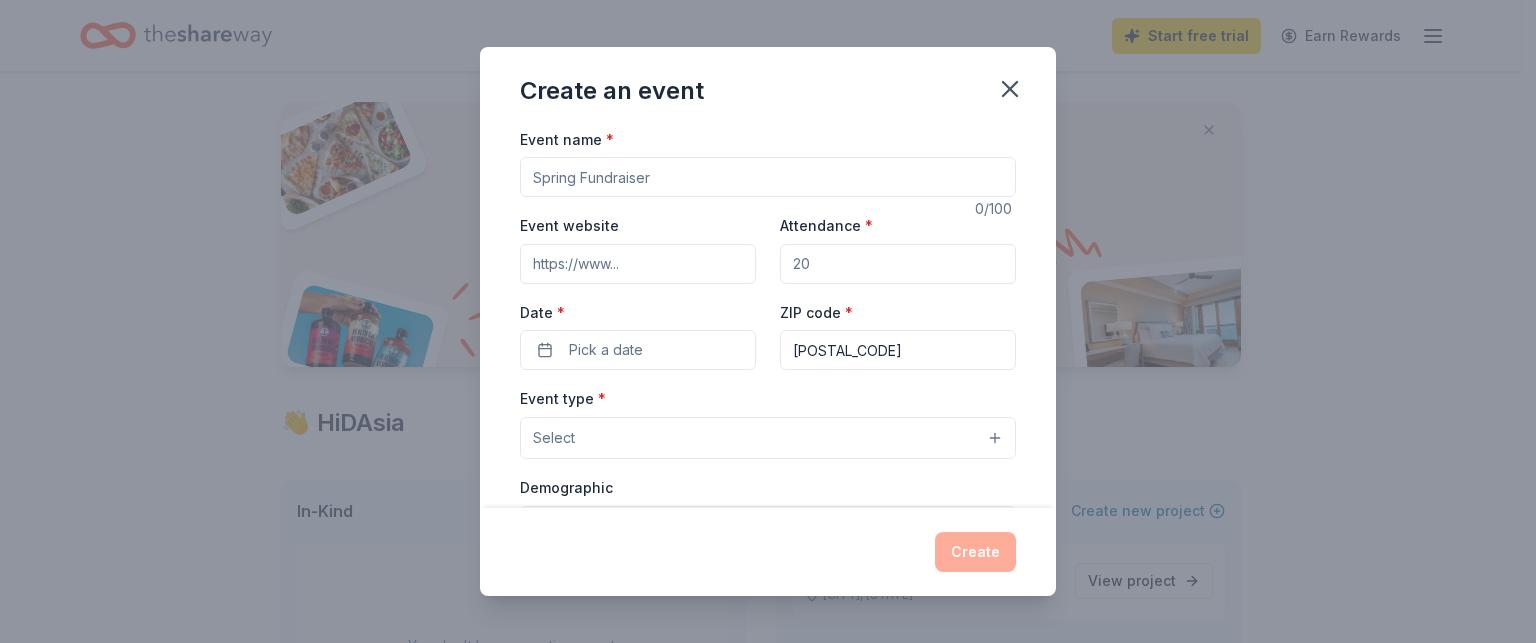 click on "Event name *" at bounding box center (768, 177) 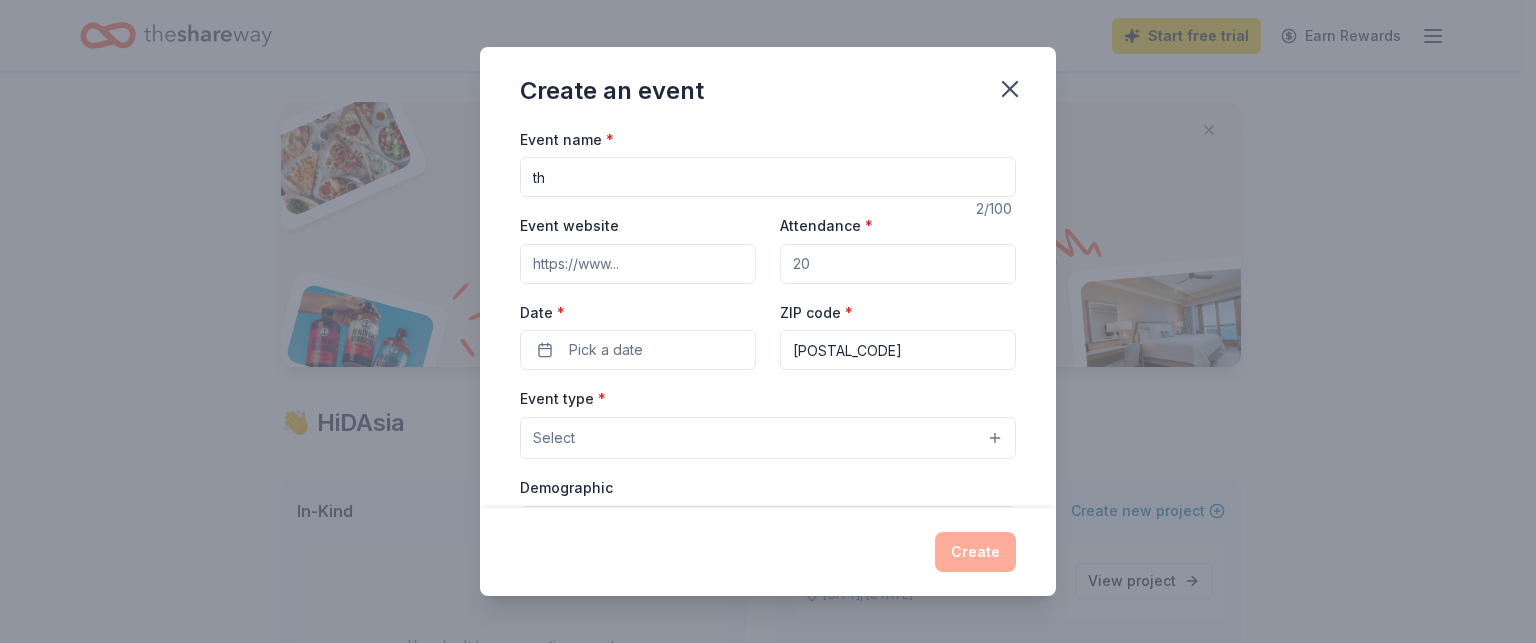 type on "t" 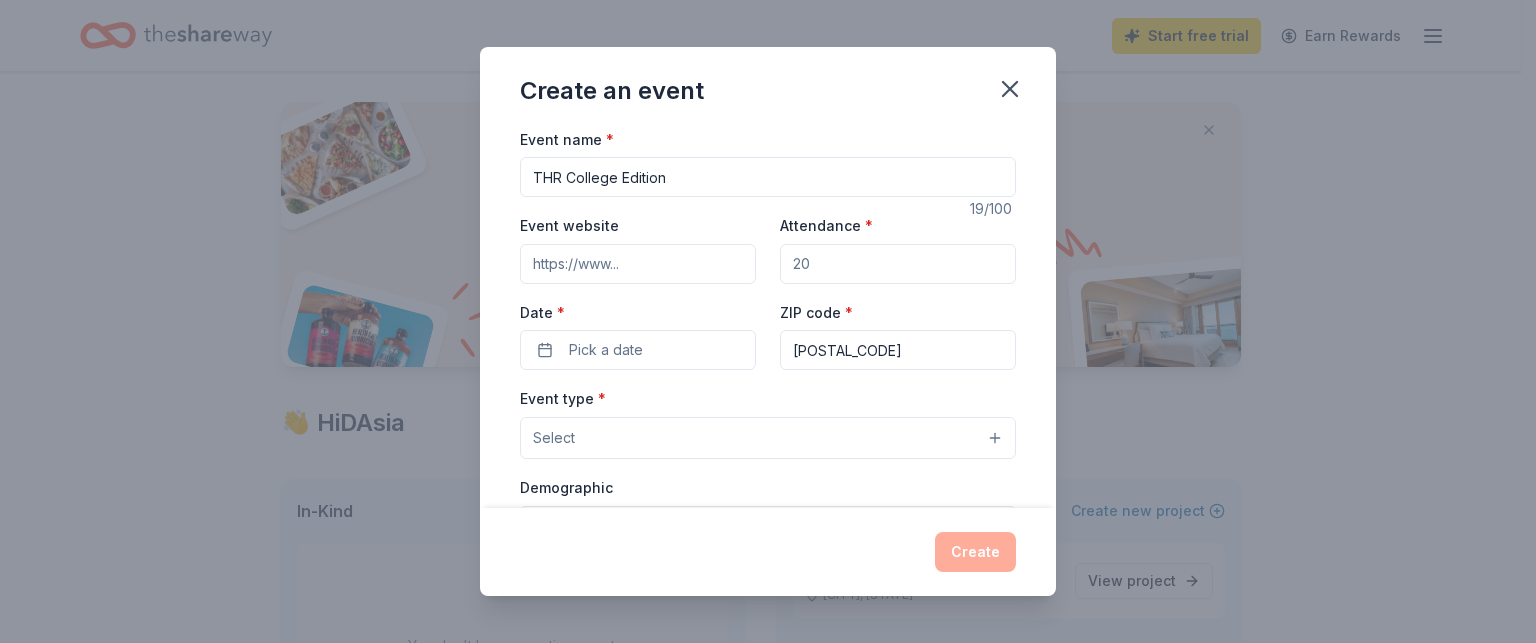 type on "THR College Edition" 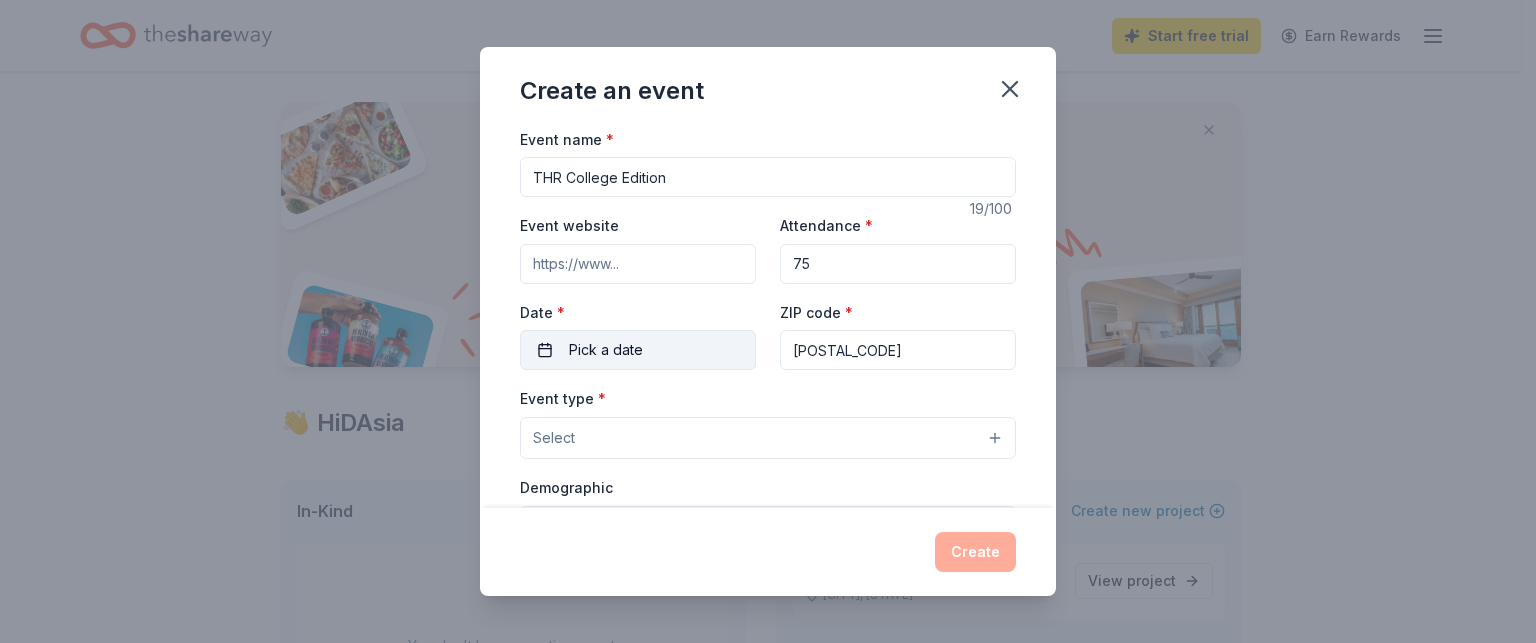 type on "75" 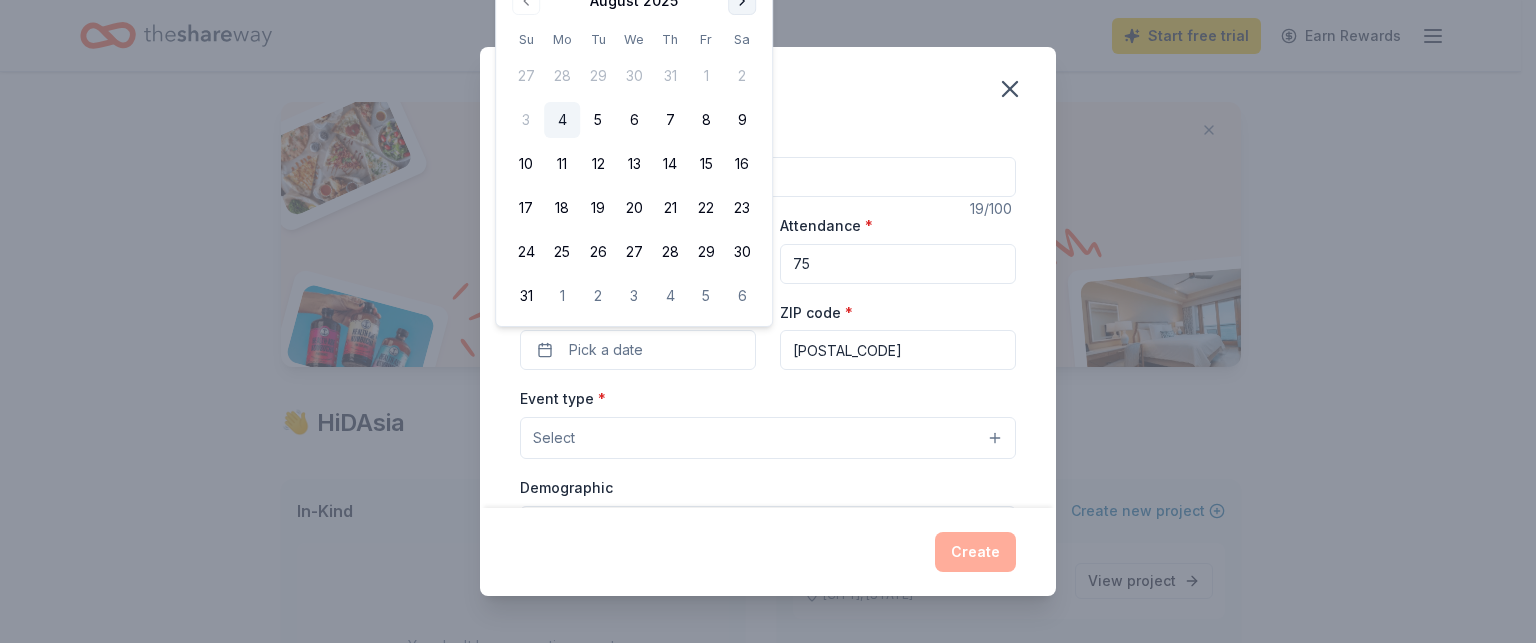 click at bounding box center [742, 1] 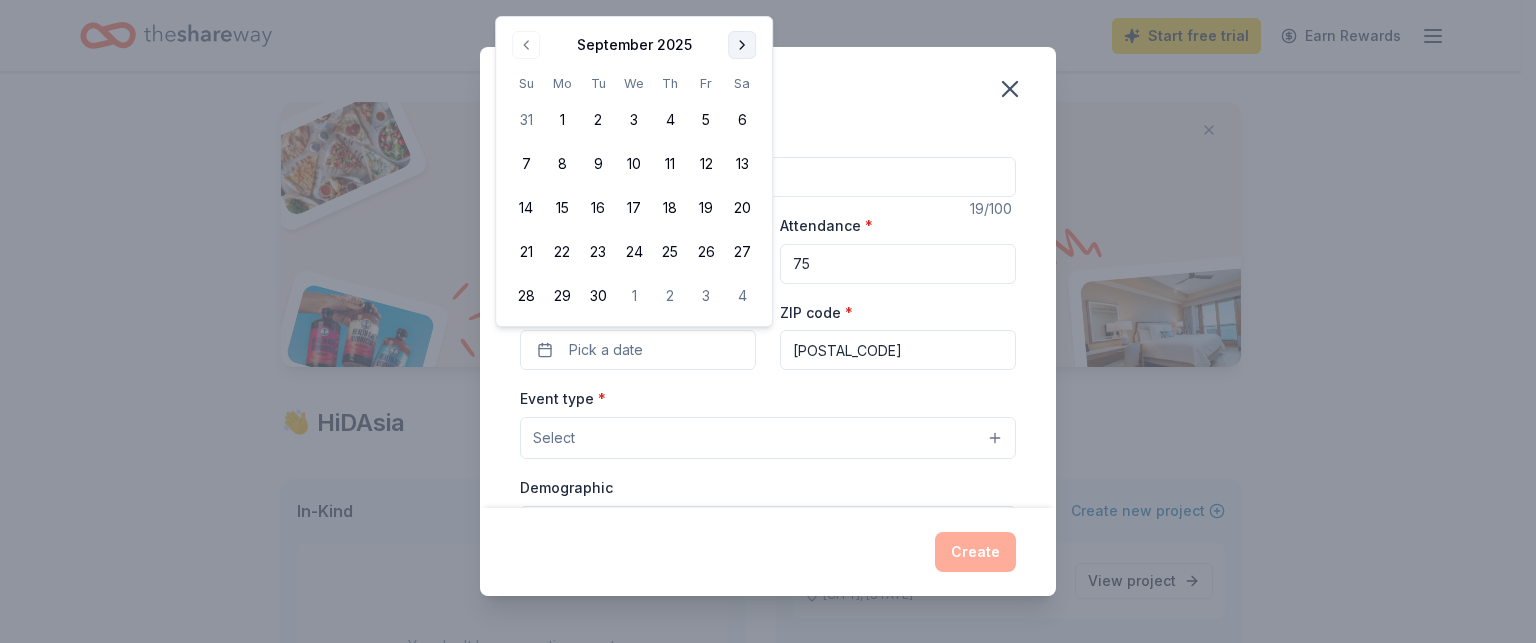 click at bounding box center (742, 45) 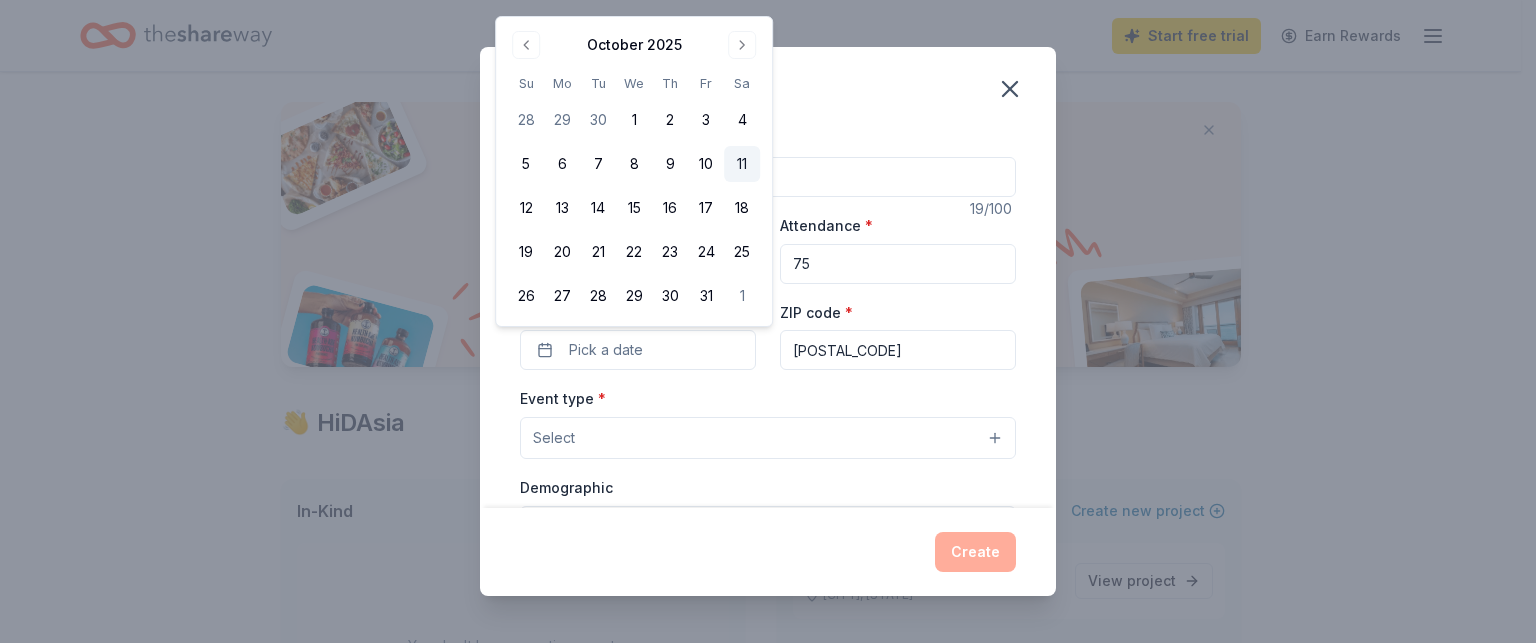 click on "11" at bounding box center [742, 164] 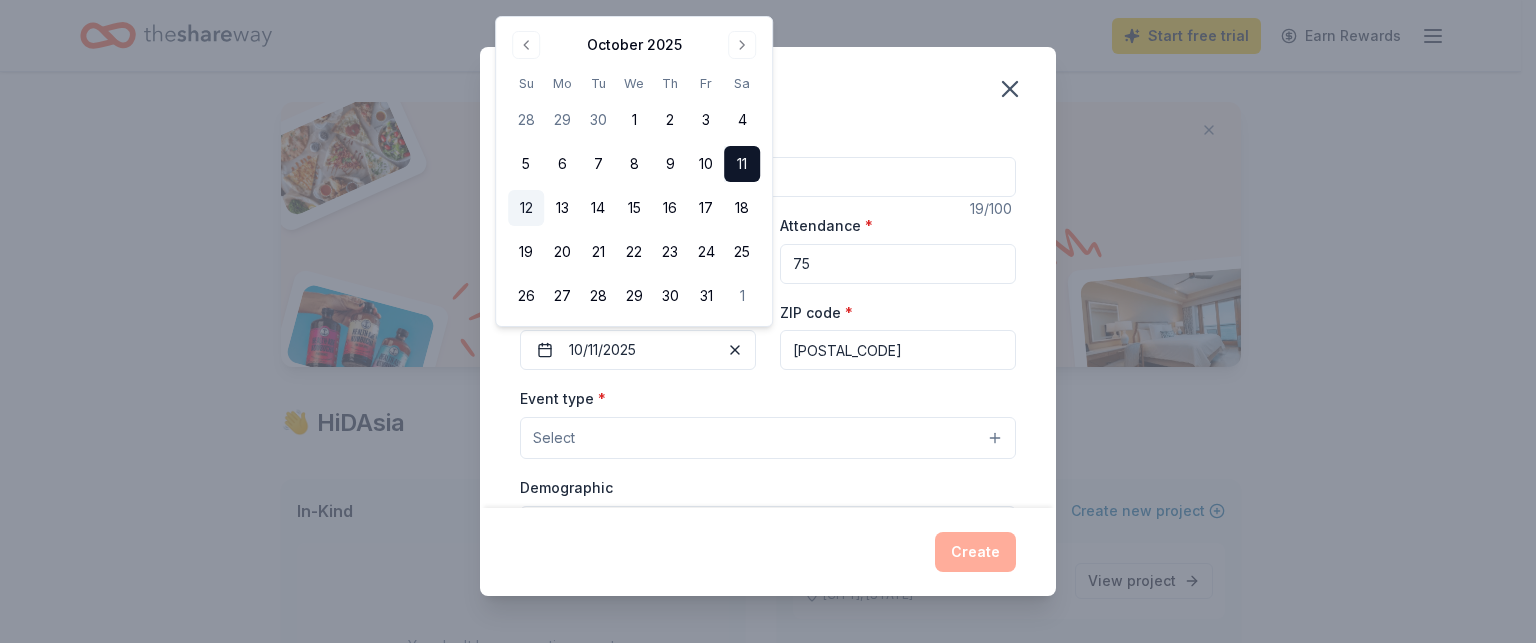 click on "12" at bounding box center [526, 208] 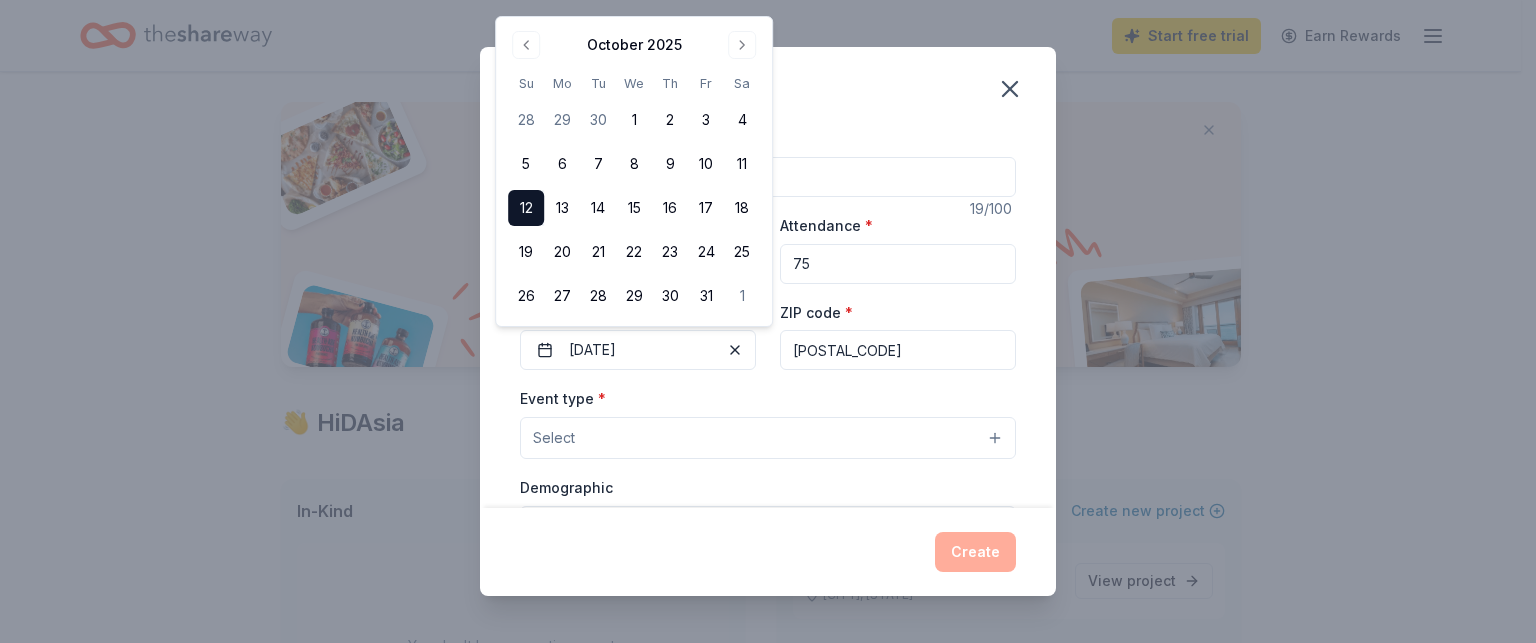 click on "Event type * Select" at bounding box center [768, 422] 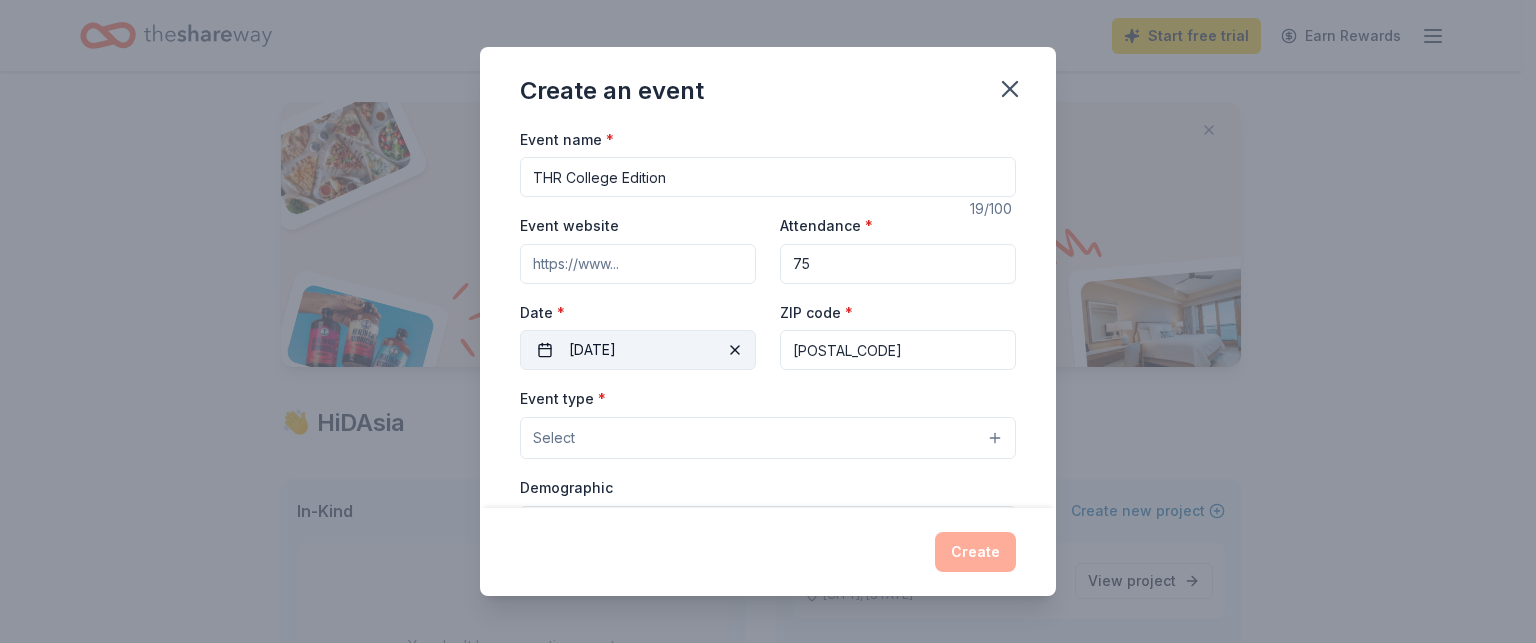 click on "[DATE]" at bounding box center [638, 350] 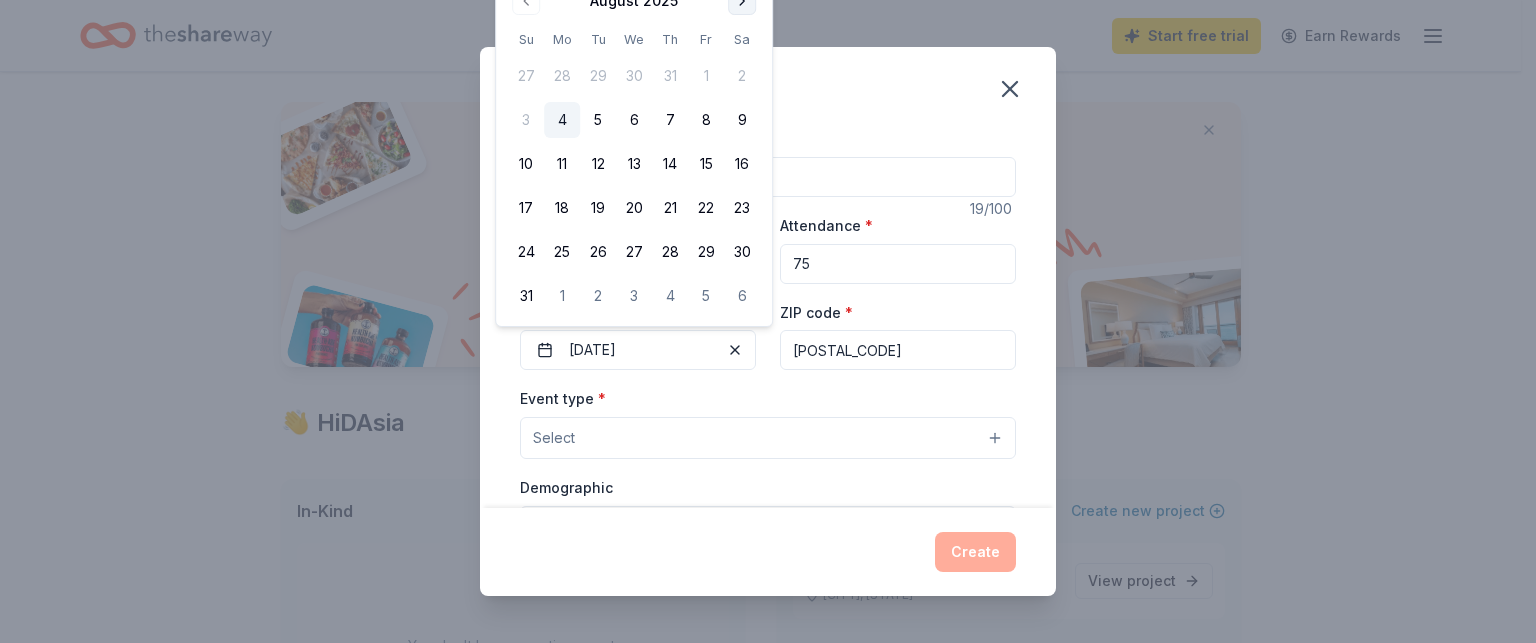 click at bounding box center (742, 1) 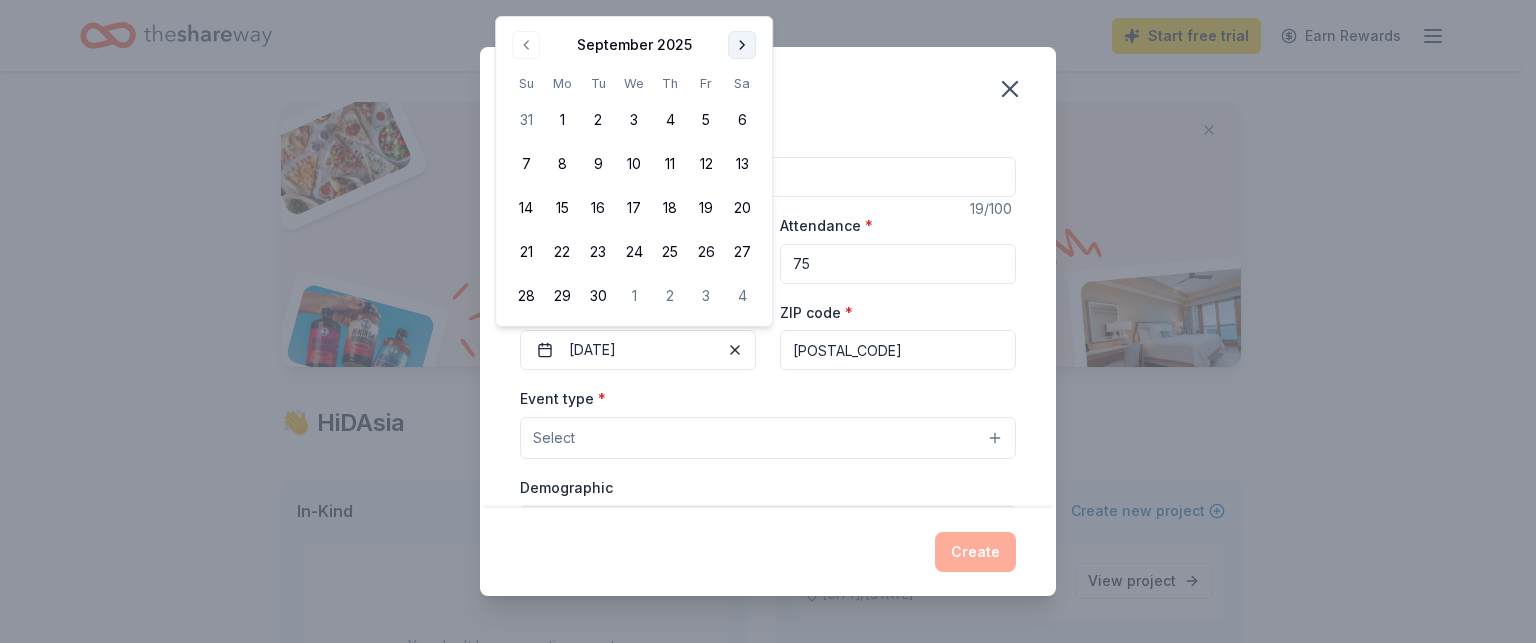 click at bounding box center [742, 45] 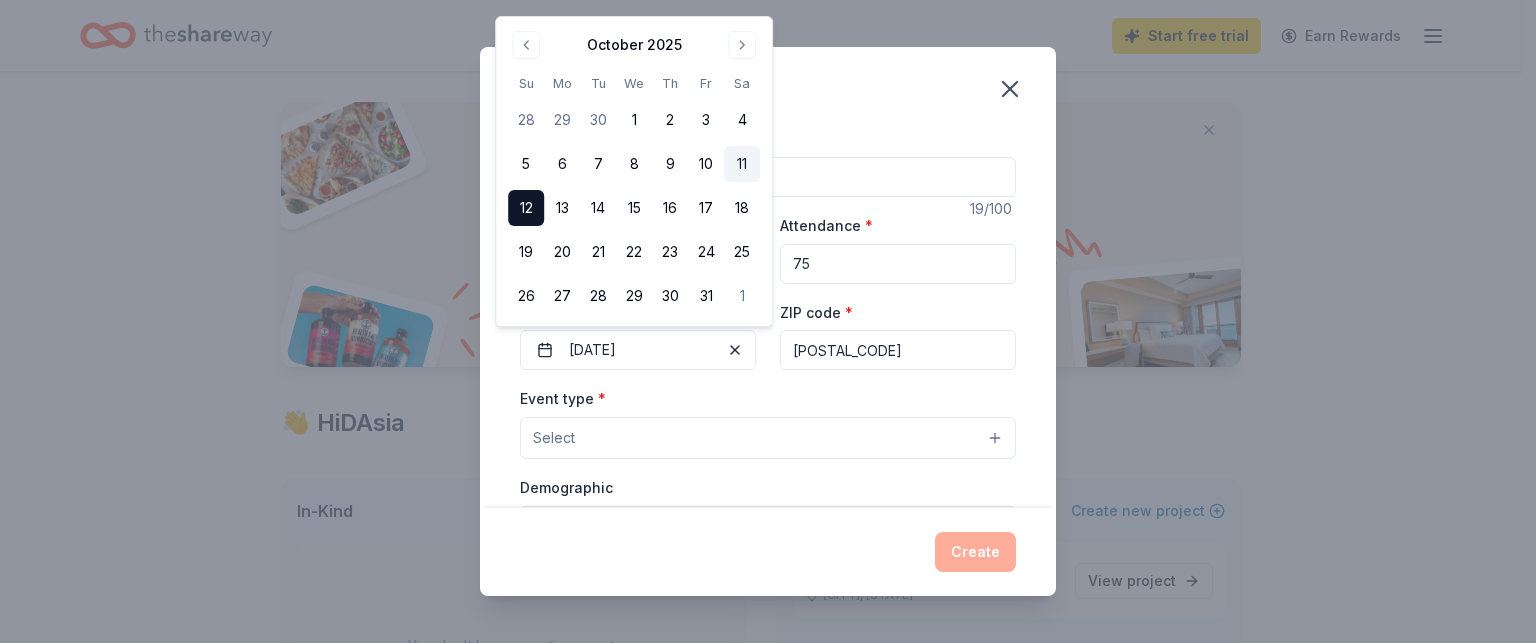 click on "11" at bounding box center (742, 164) 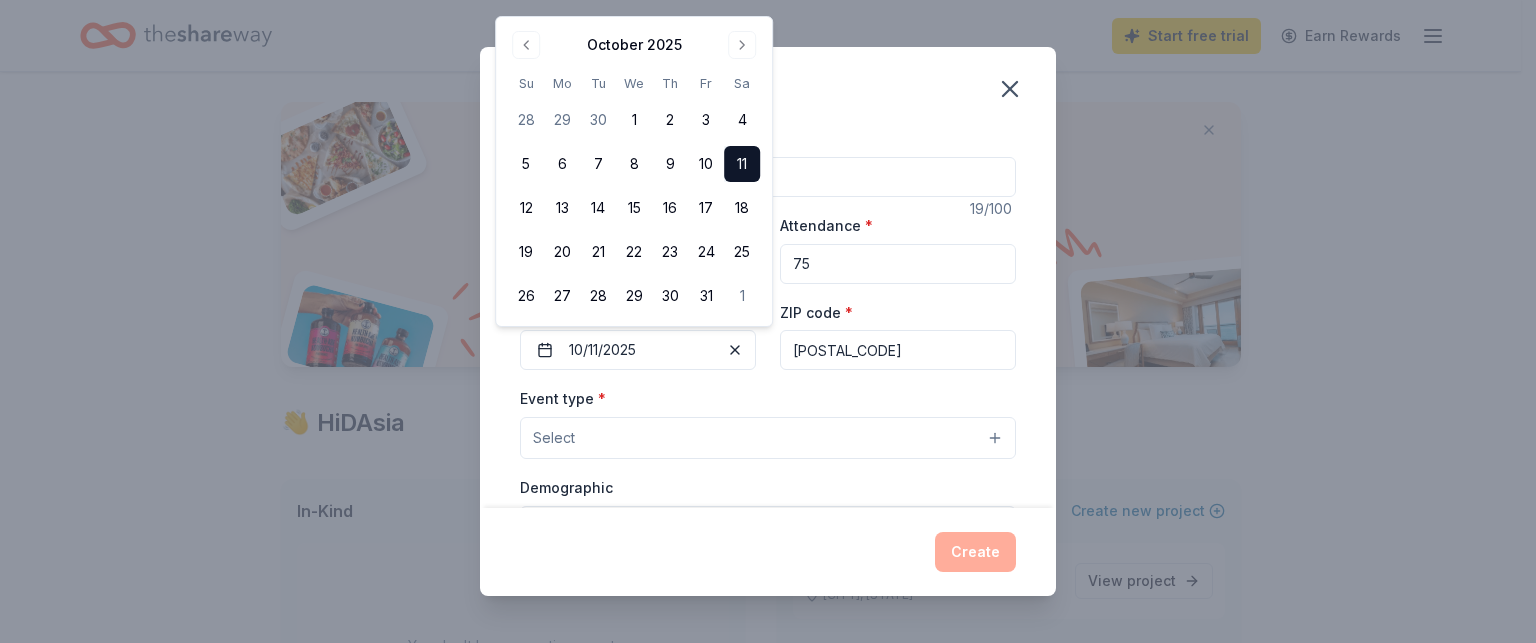 click on "[POSTAL_CODE]" at bounding box center (898, 350) 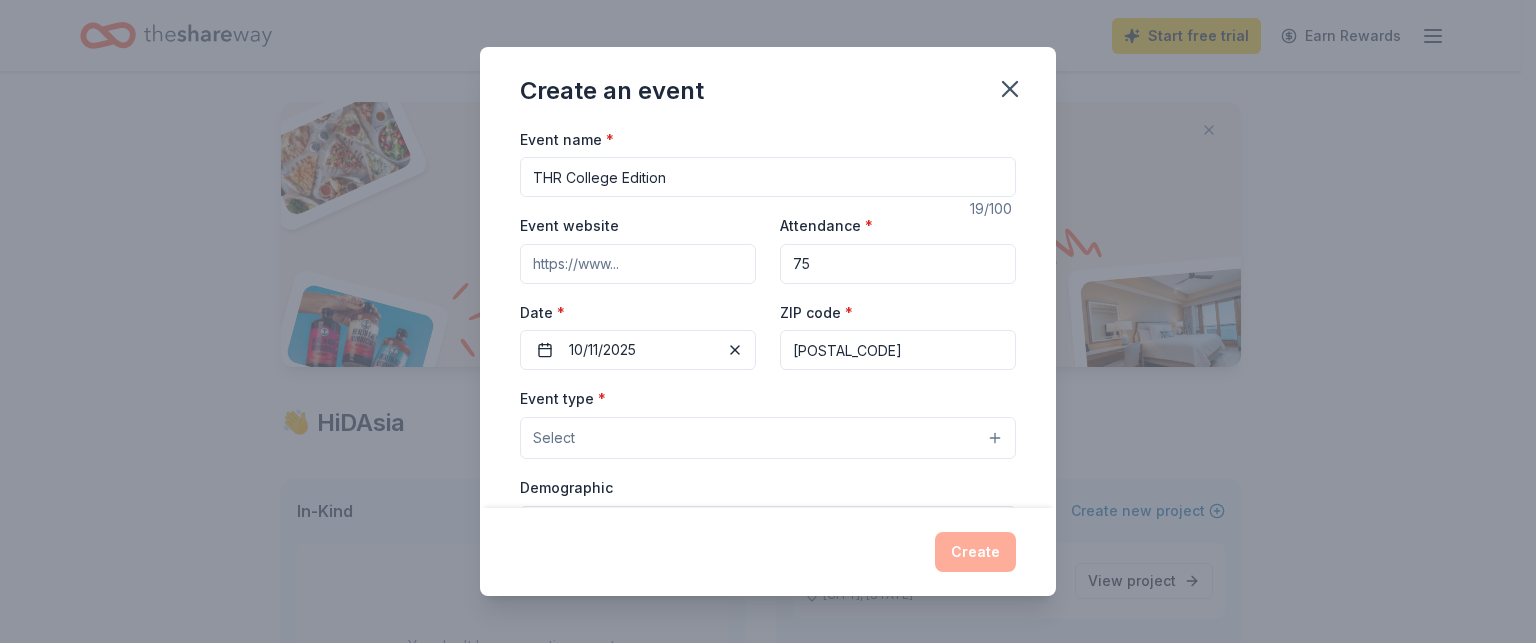 type on "[POSTAL_CODE]" 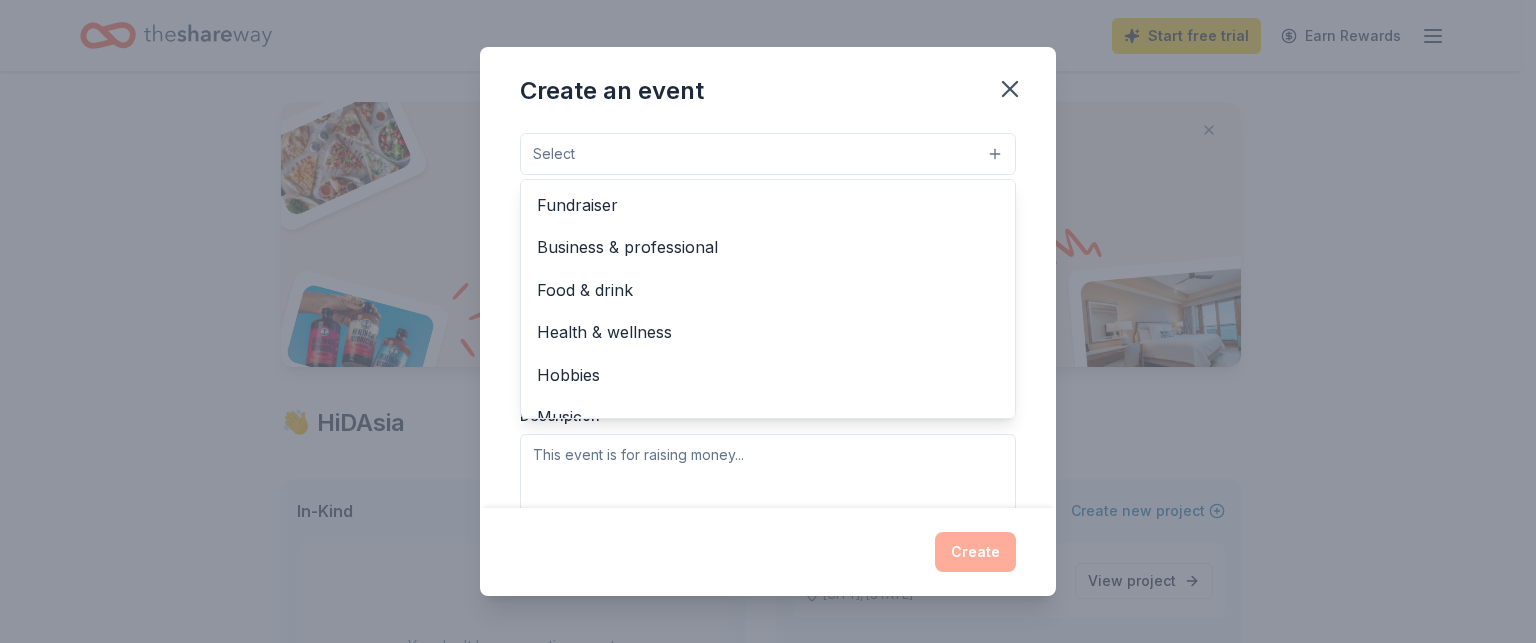 scroll, scrollTop: 288, scrollLeft: 0, axis: vertical 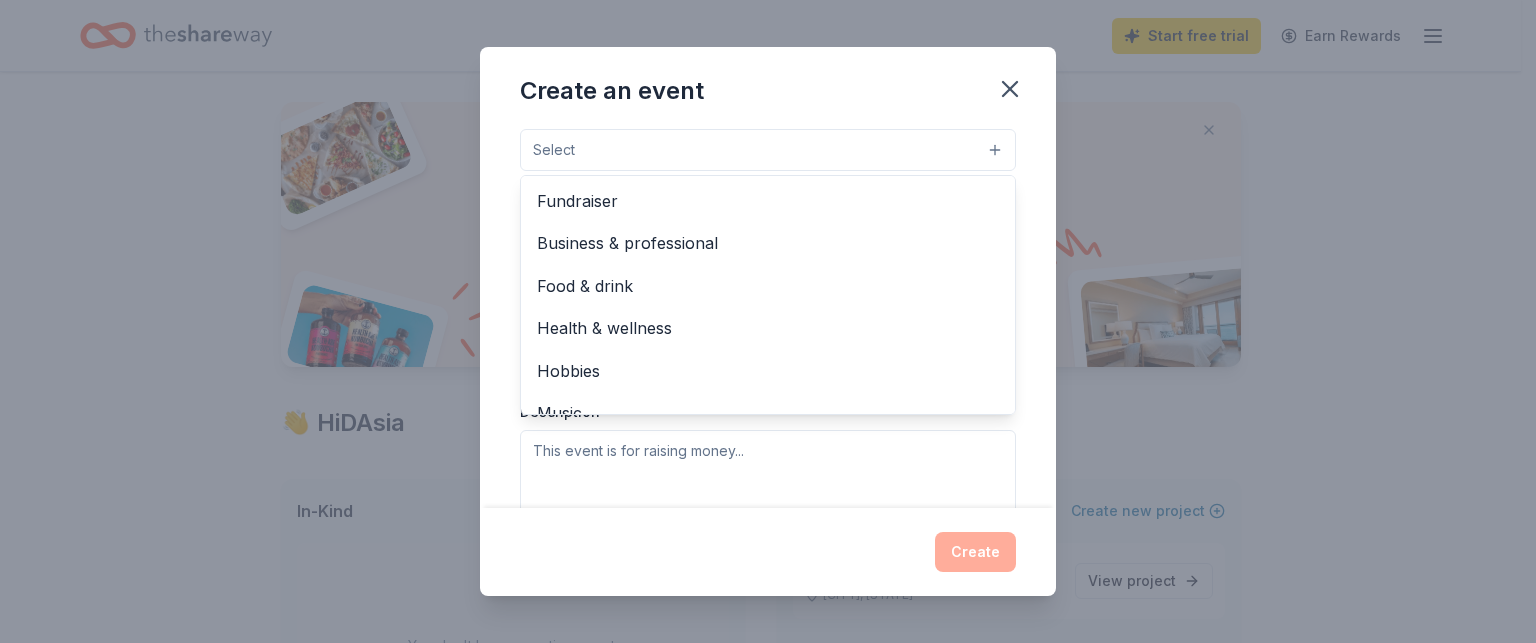 click on "Health & wellness" at bounding box center [768, 328] 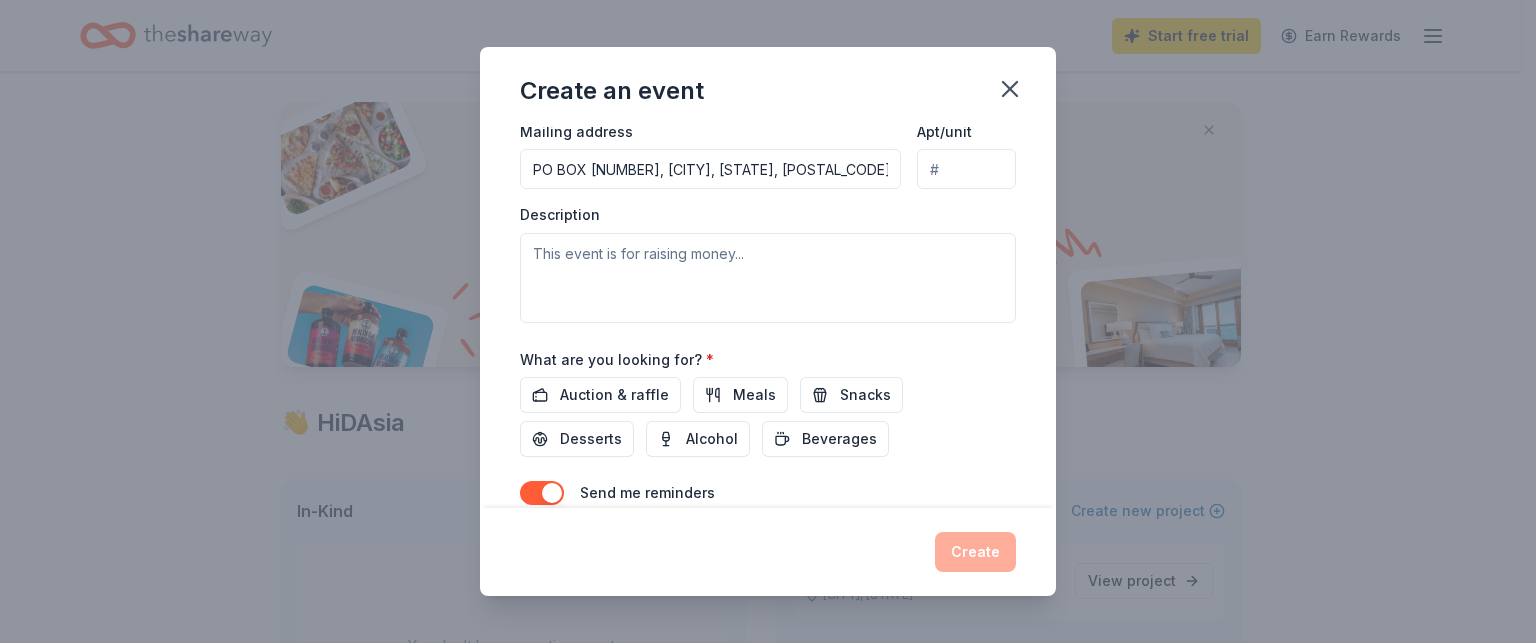 scroll, scrollTop: 490, scrollLeft: 0, axis: vertical 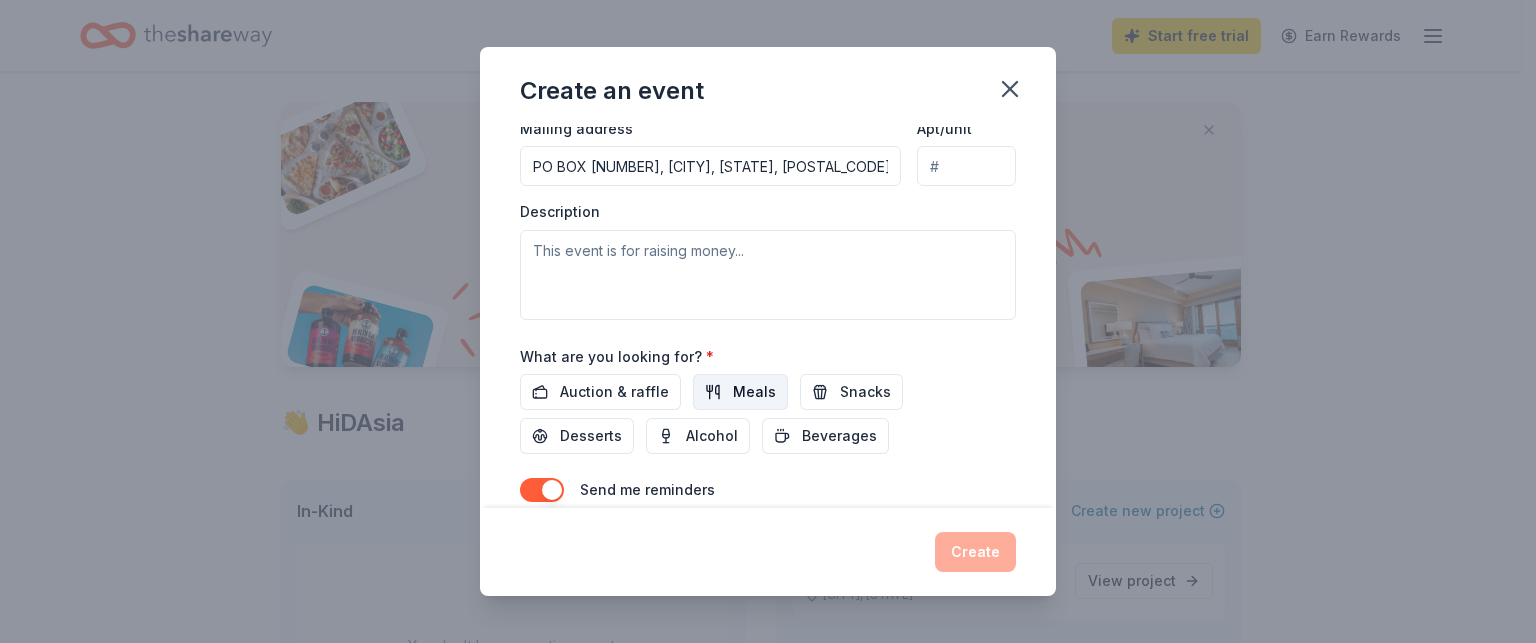 click on "Meals" at bounding box center [754, 392] 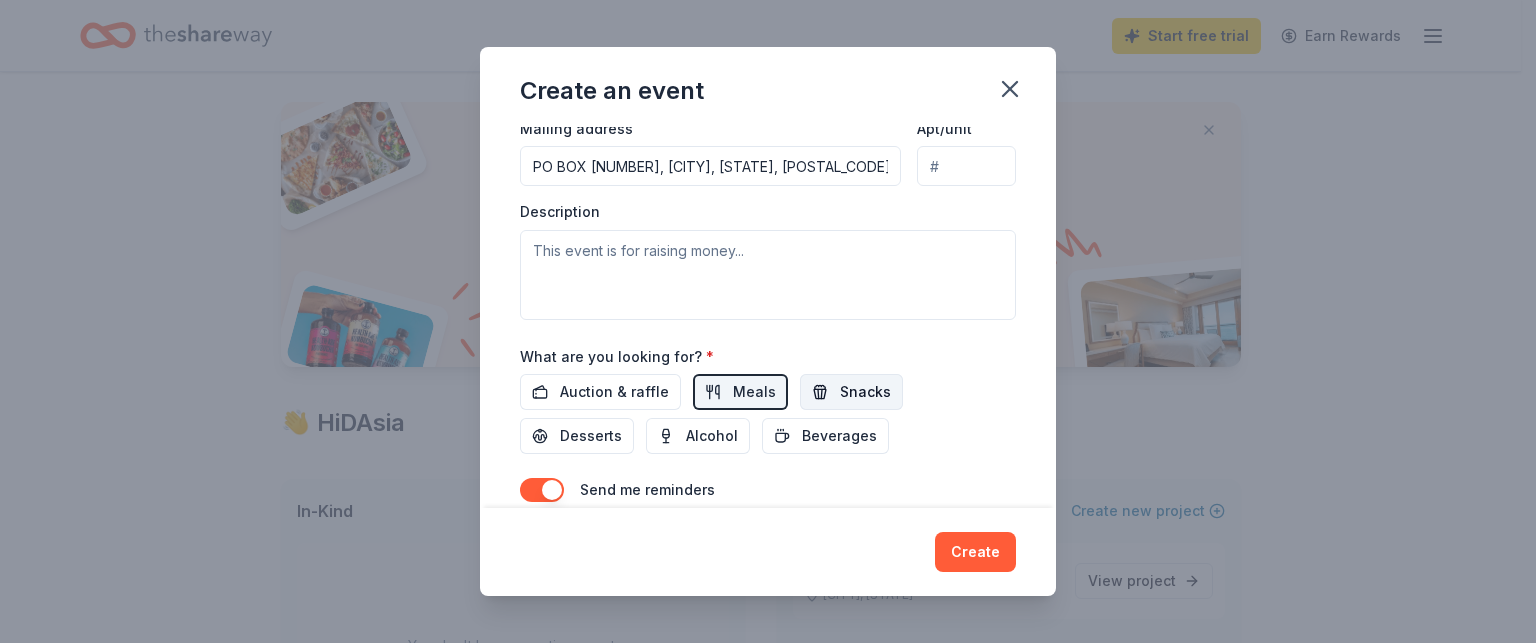 click on "Snacks" at bounding box center (865, 392) 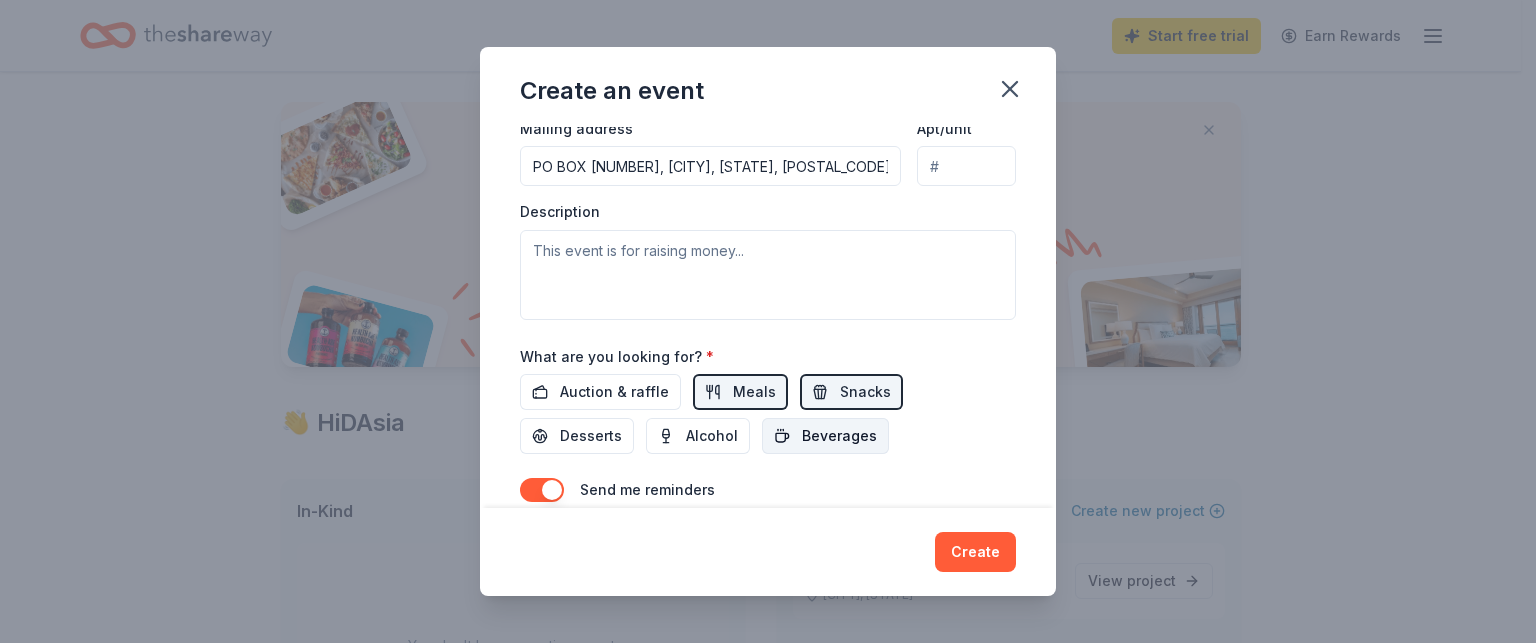 click on "Beverages" at bounding box center (839, 436) 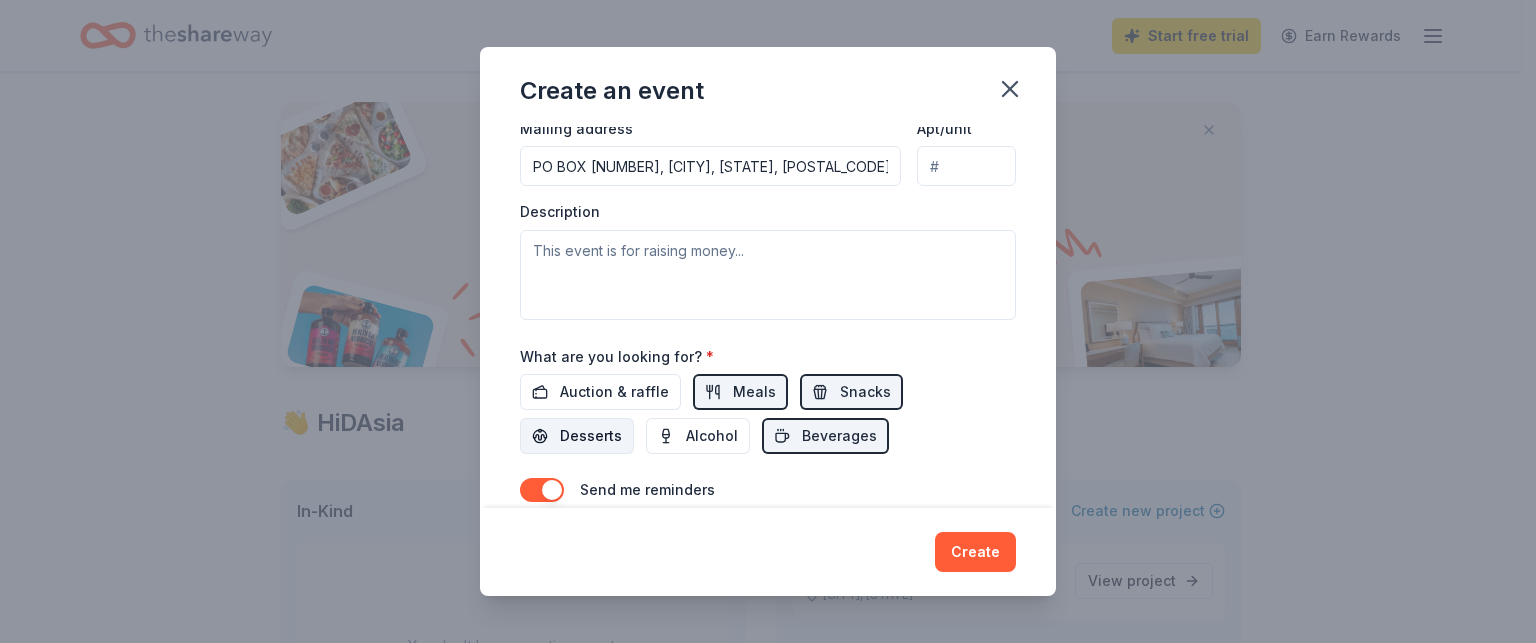 click on "Desserts" at bounding box center [591, 436] 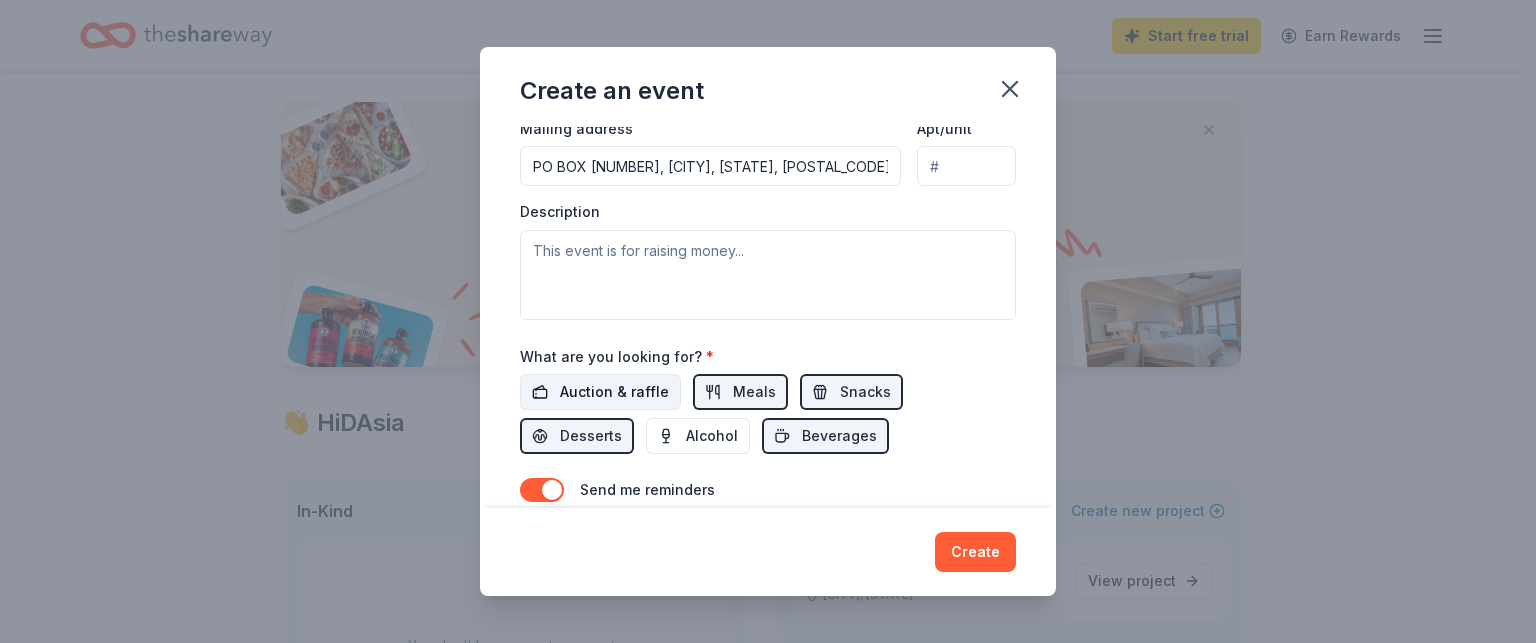 click on "Auction & raffle" at bounding box center [614, 392] 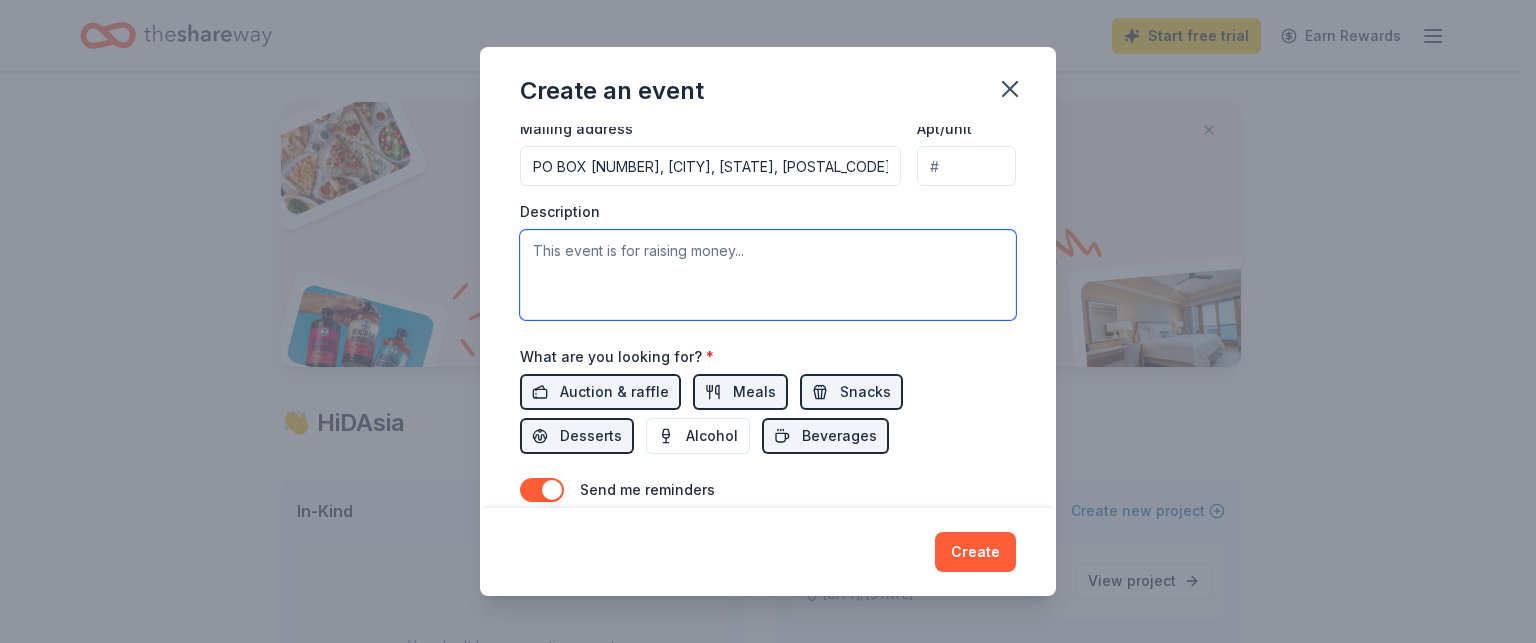 click at bounding box center (768, 275) 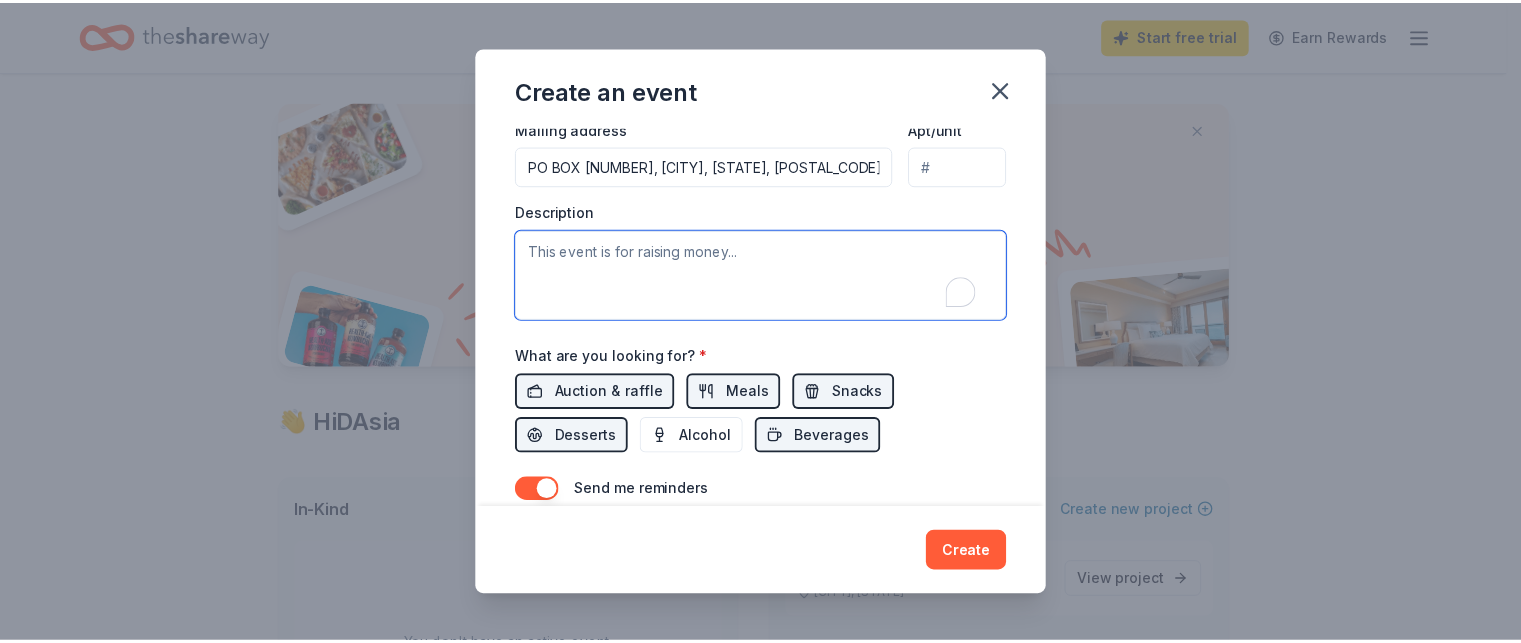 scroll, scrollTop: 575, scrollLeft: 0, axis: vertical 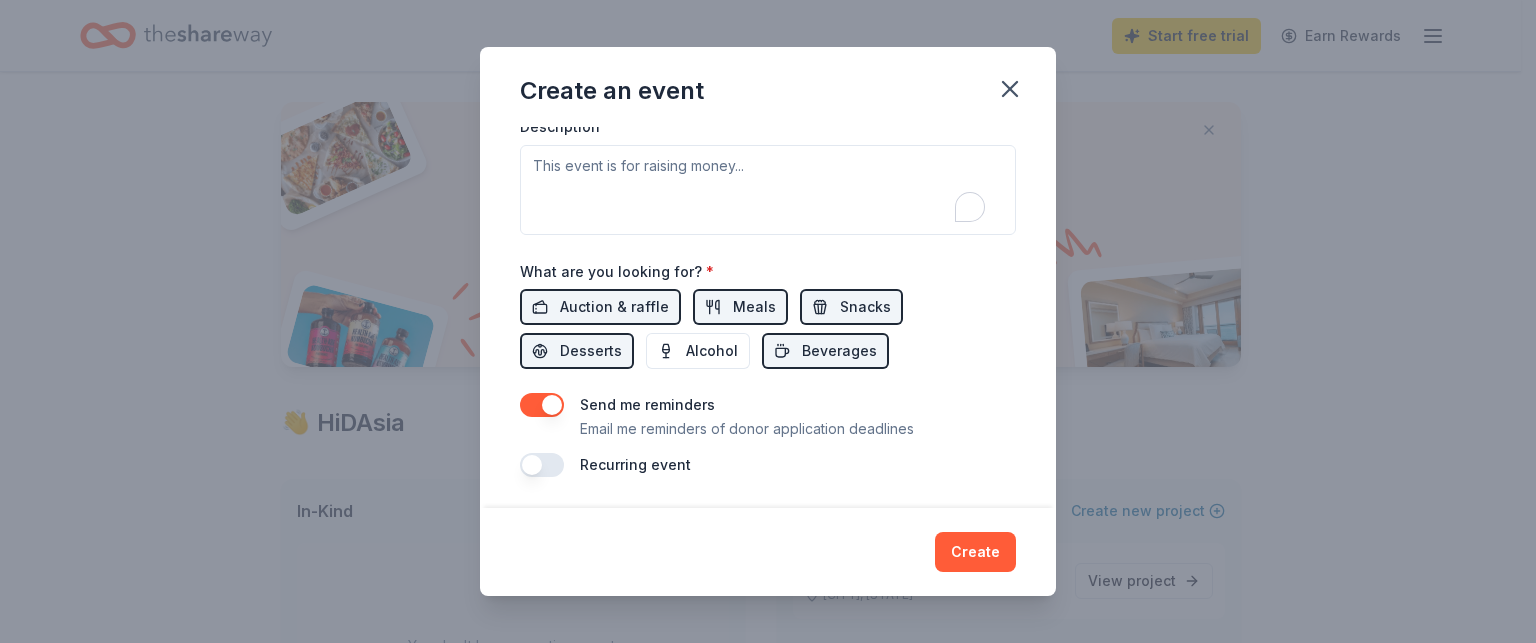 click at bounding box center [542, 405] 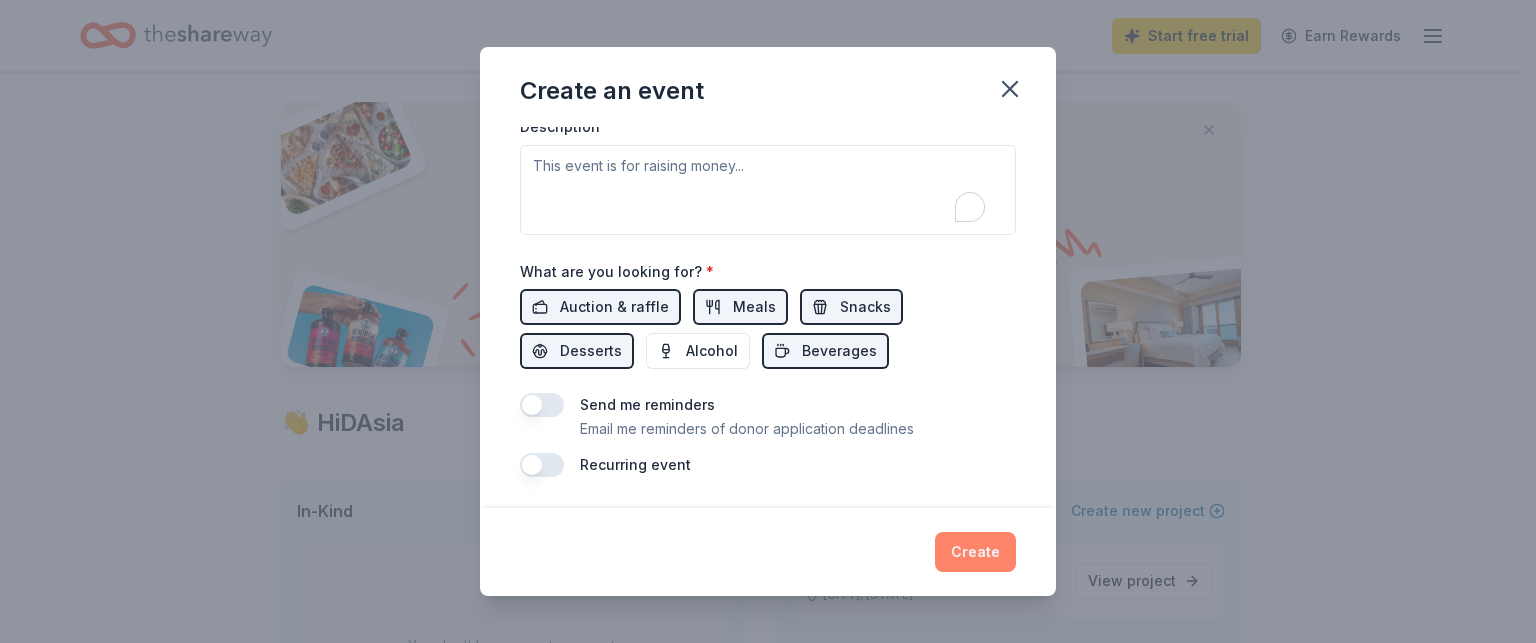 click on "Create" at bounding box center (975, 552) 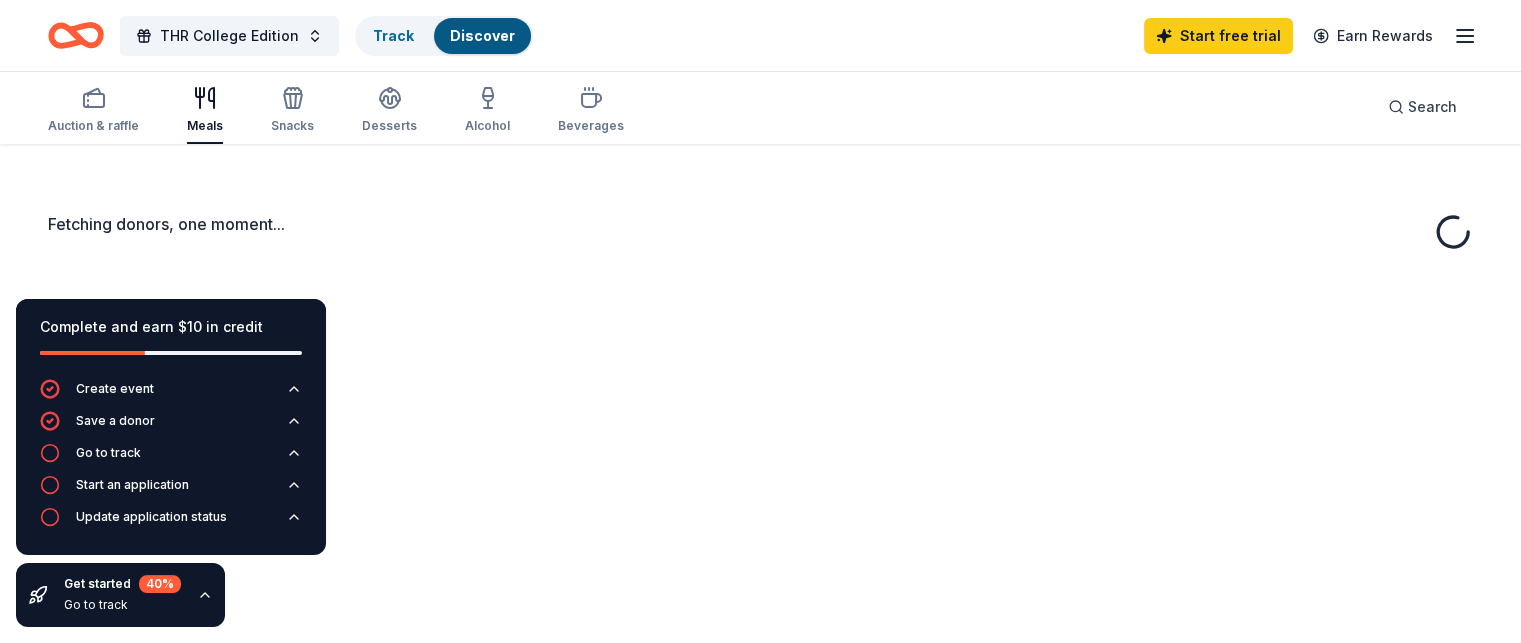 scroll, scrollTop: 0, scrollLeft: 0, axis: both 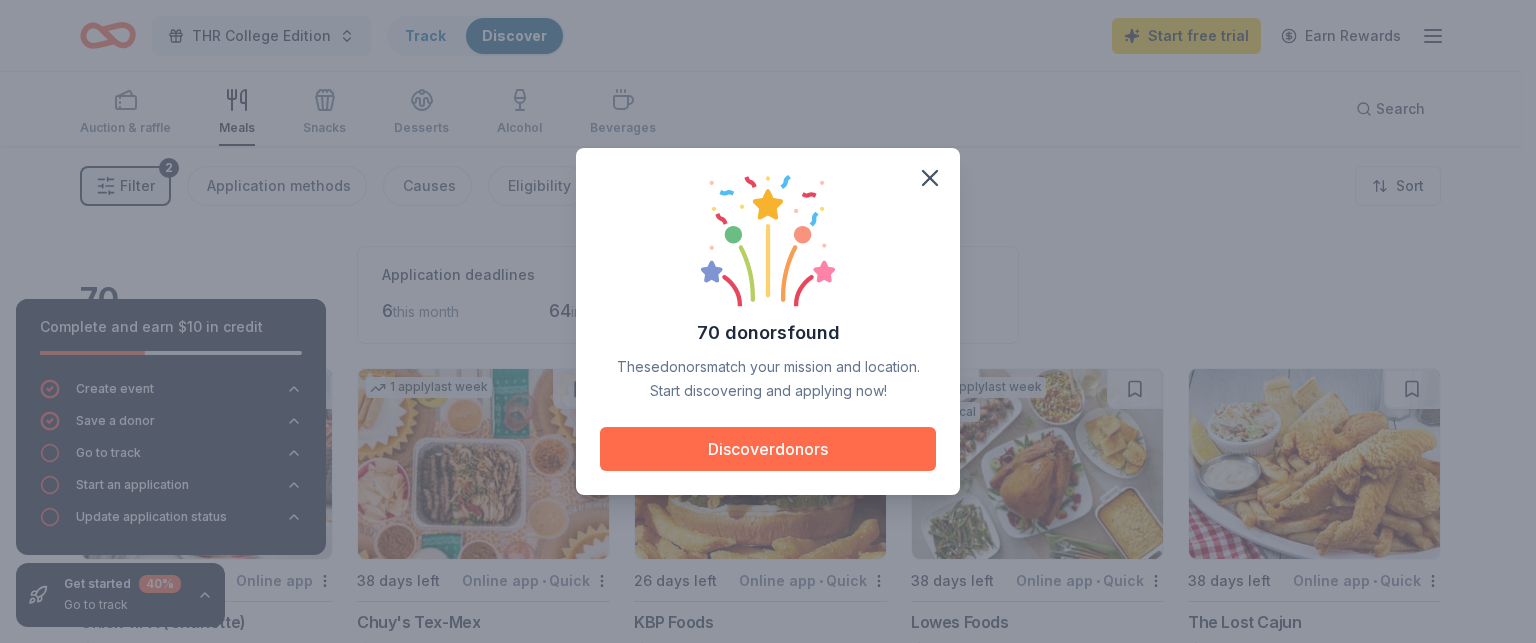 click on "Discover  donors" at bounding box center (768, 449) 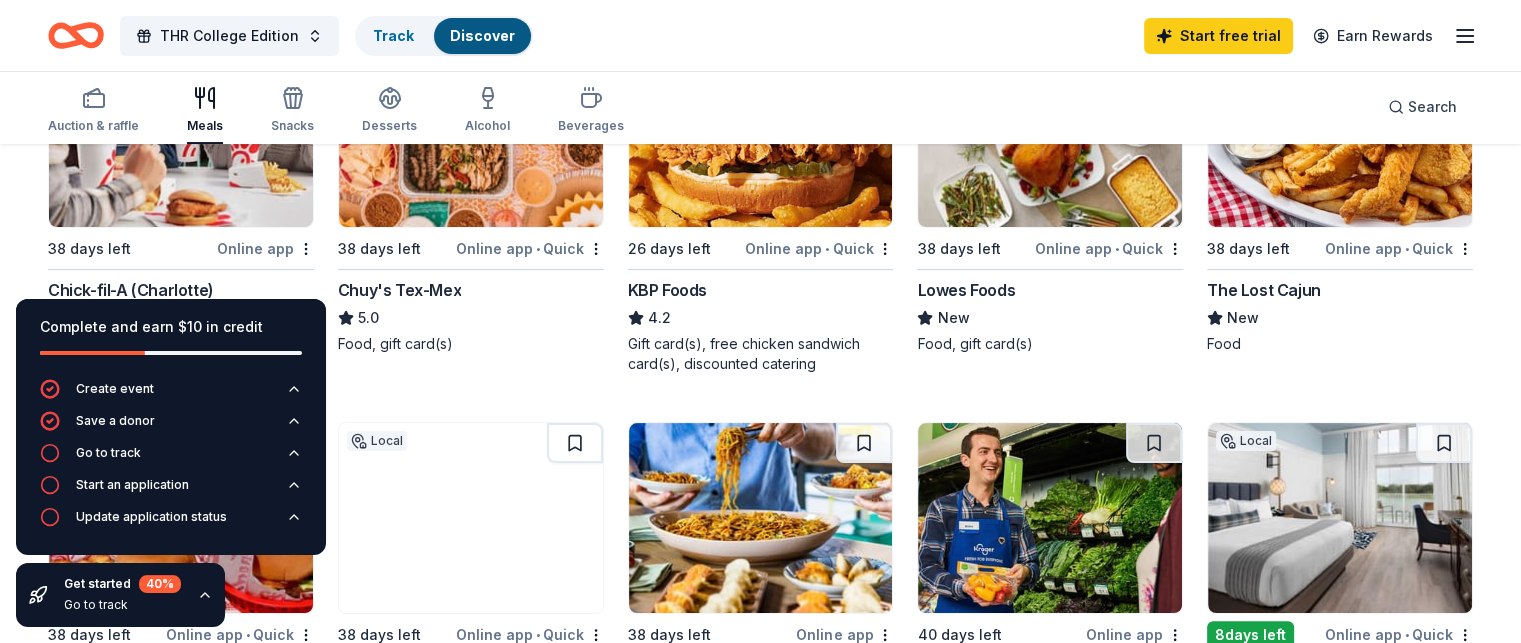 scroll, scrollTop: 336, scrollLeft: 0, axis: vertical 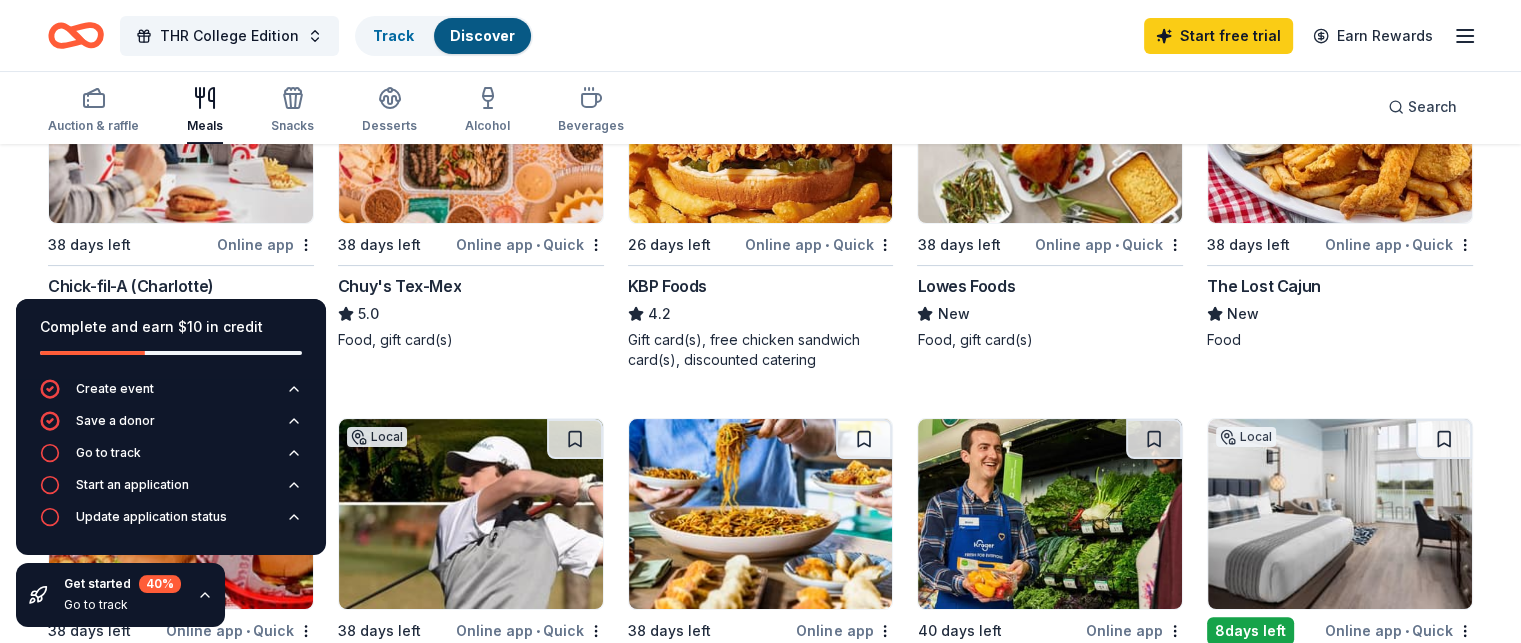click on "38 days left" at bounding box center (130, 244) 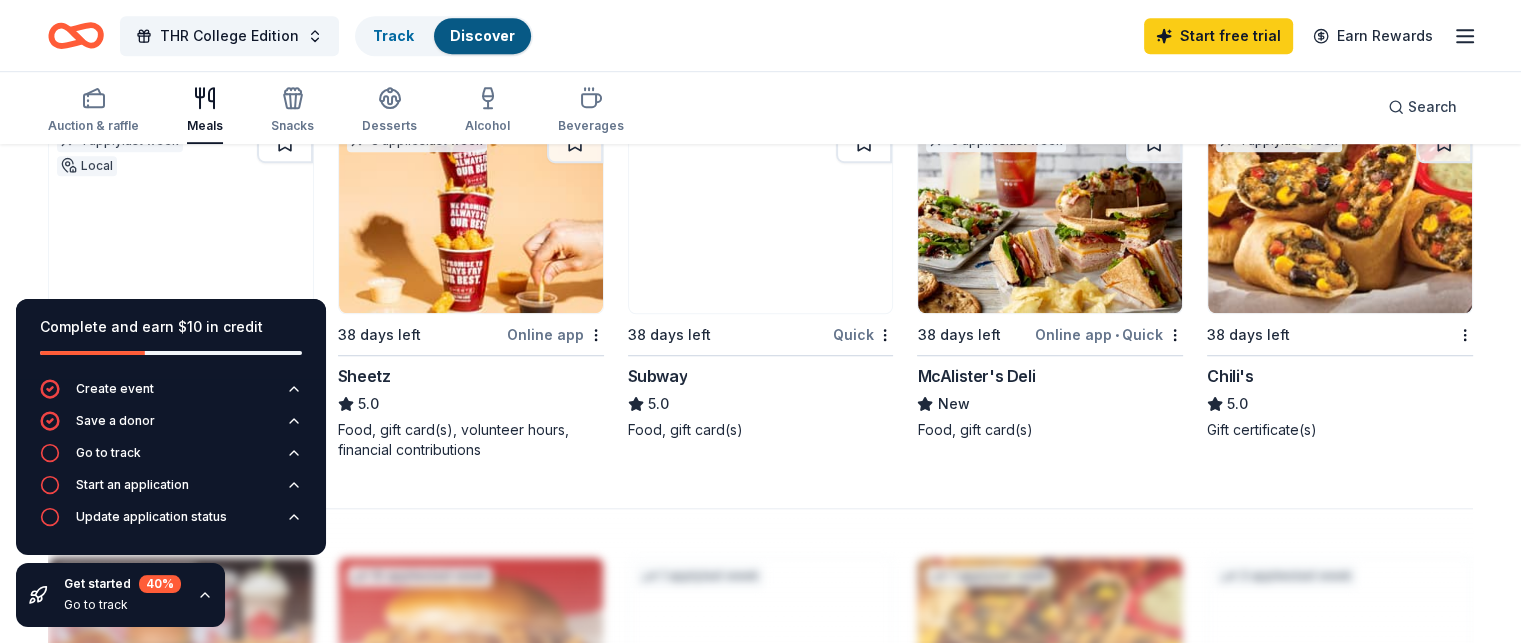 scroll, scrollTop: 1409, scrollLeft: 0, axis: vertical 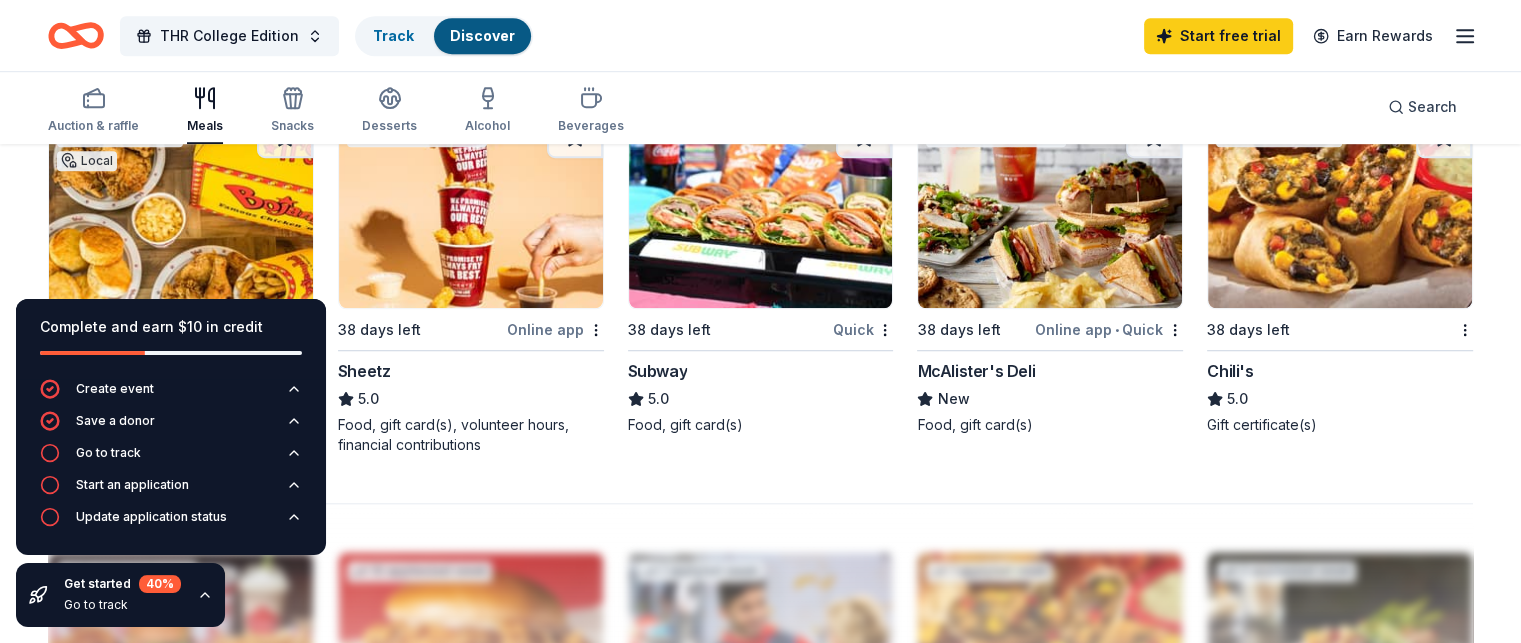 click on "Subway 5.0 Food, gift card(s)" at bounding box center (761, 397) 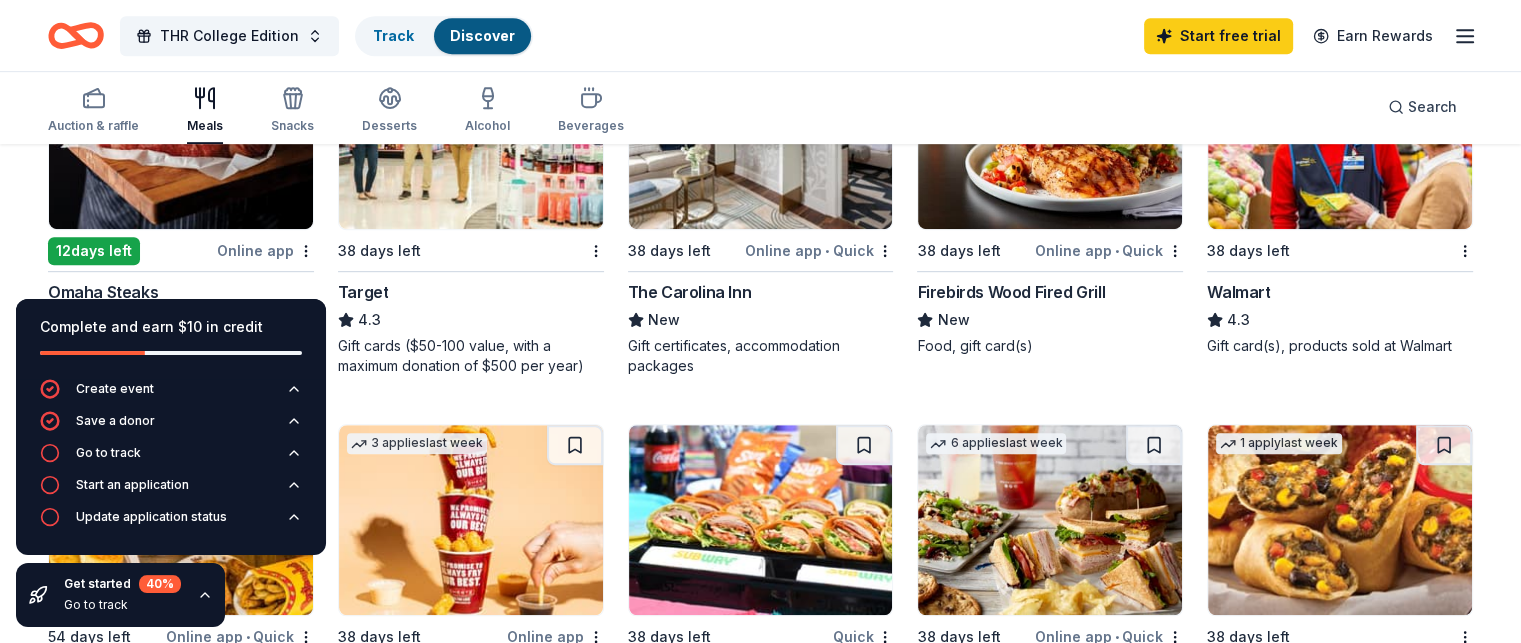 scroll, scrollTop: 1098, scrollLeft: 0, axis: vertical 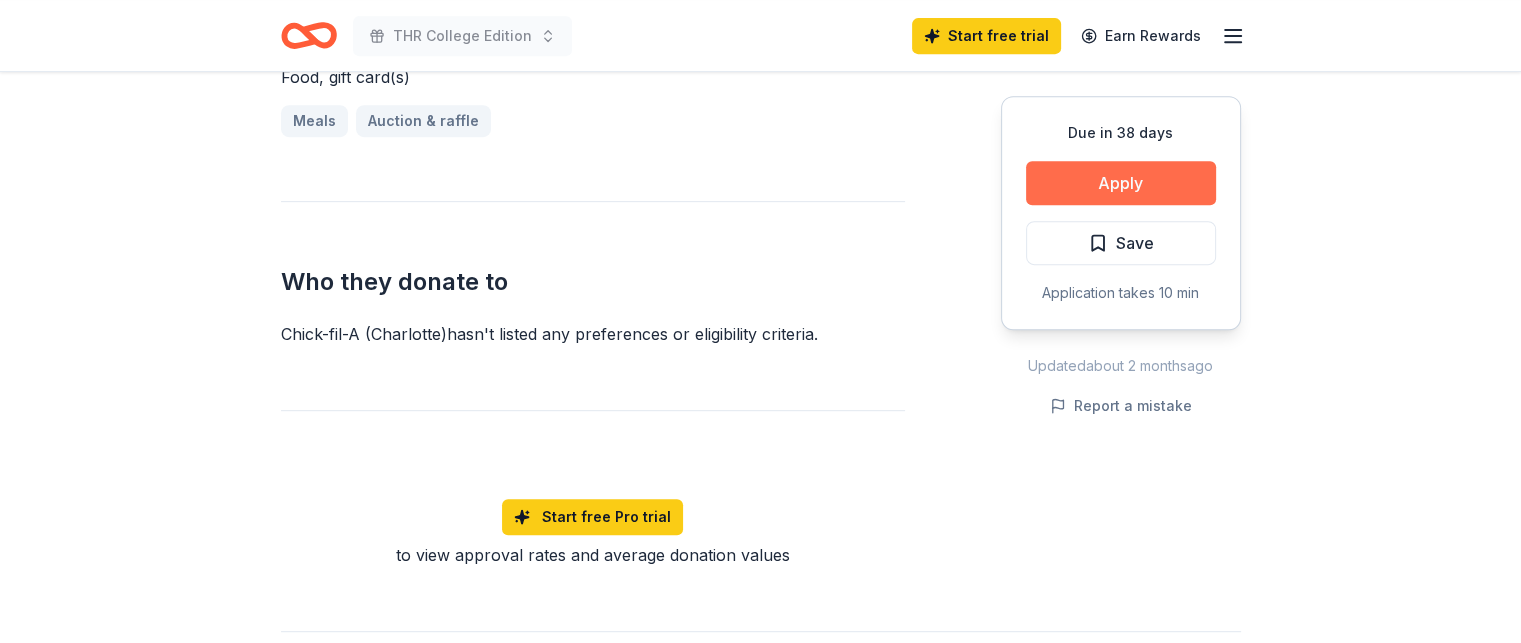 click on "Apply" at bounding box center [1121, 183] 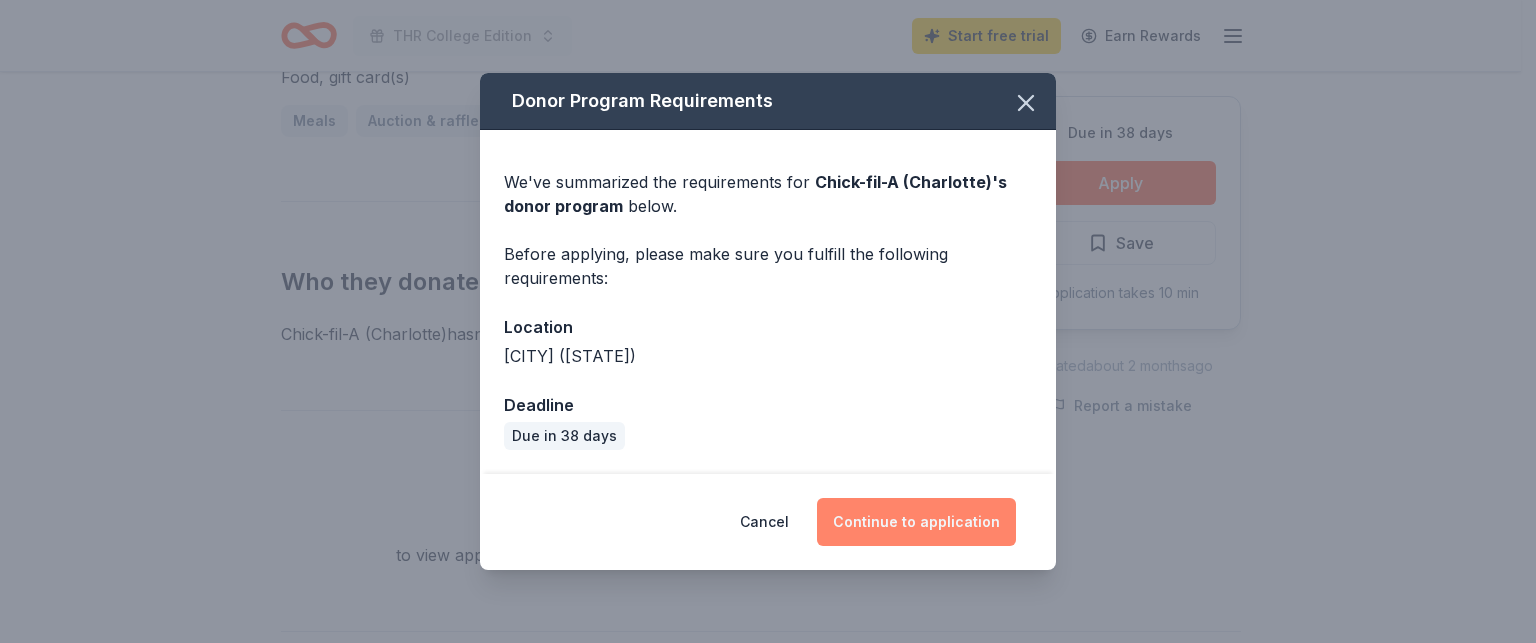 click on "Continue to application" at bounding box center (916, 522) 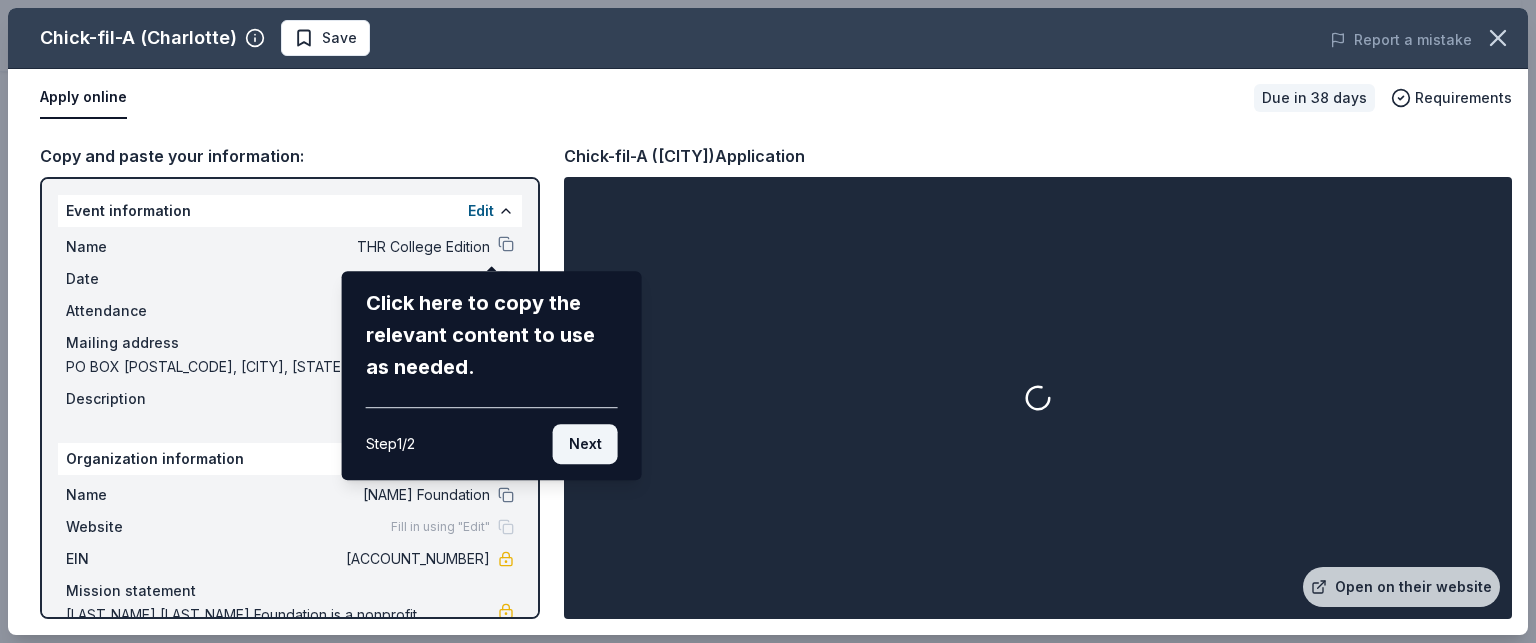 click on "Next" at bounding box center (585, 444) 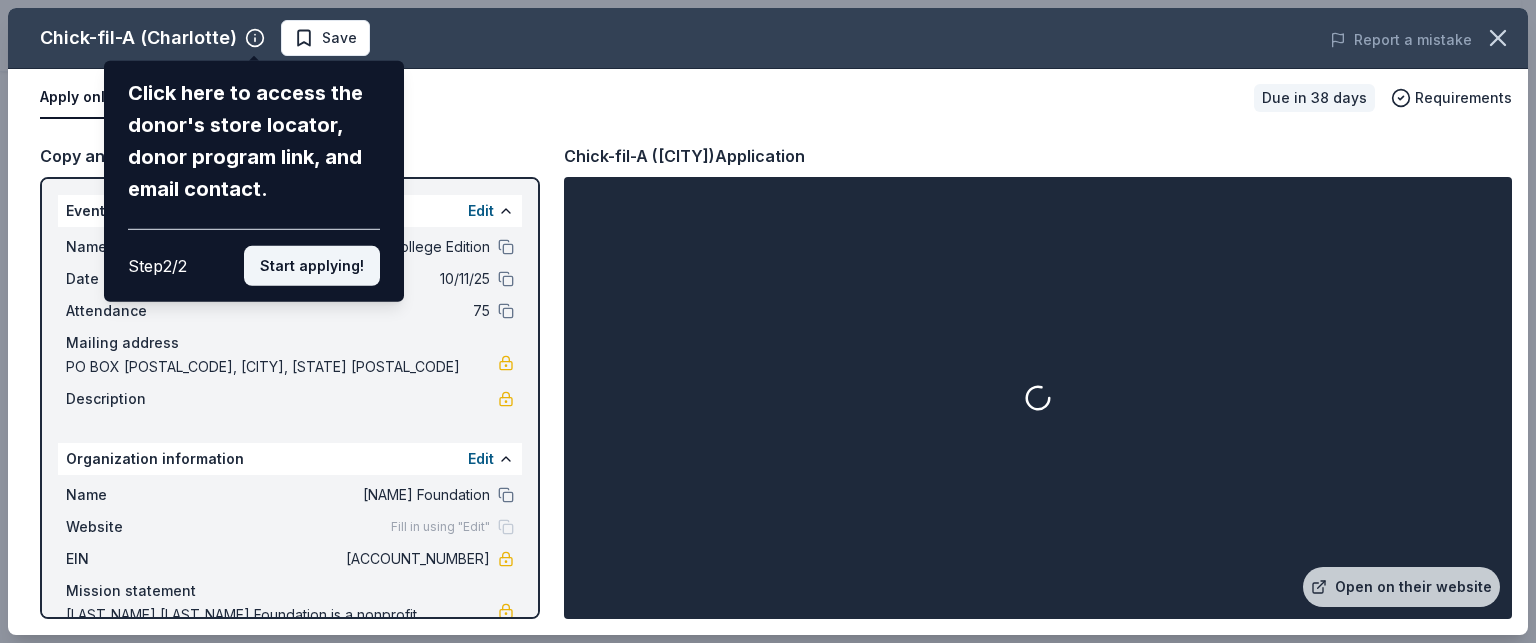click on "Start applying!" at bounding box center (312, 266) 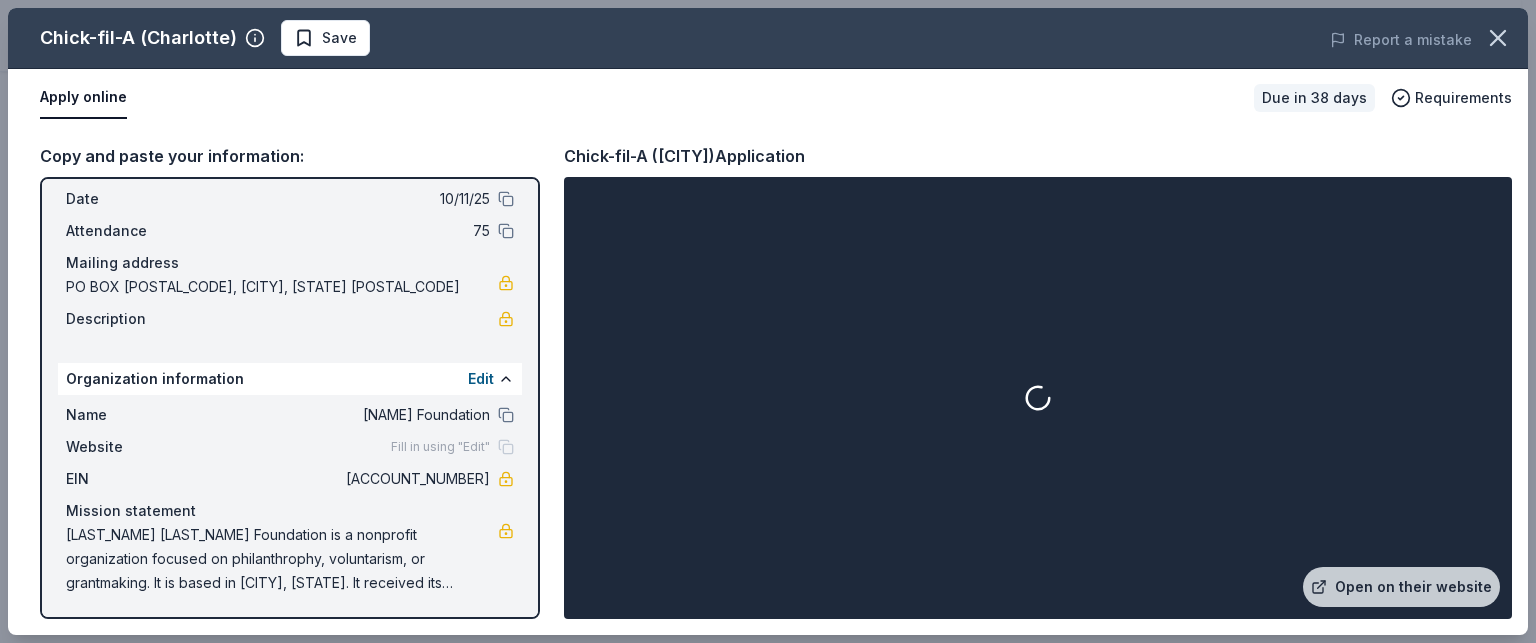 scroll, scrollTop: 0, scrollLeft: 0, axis: both 